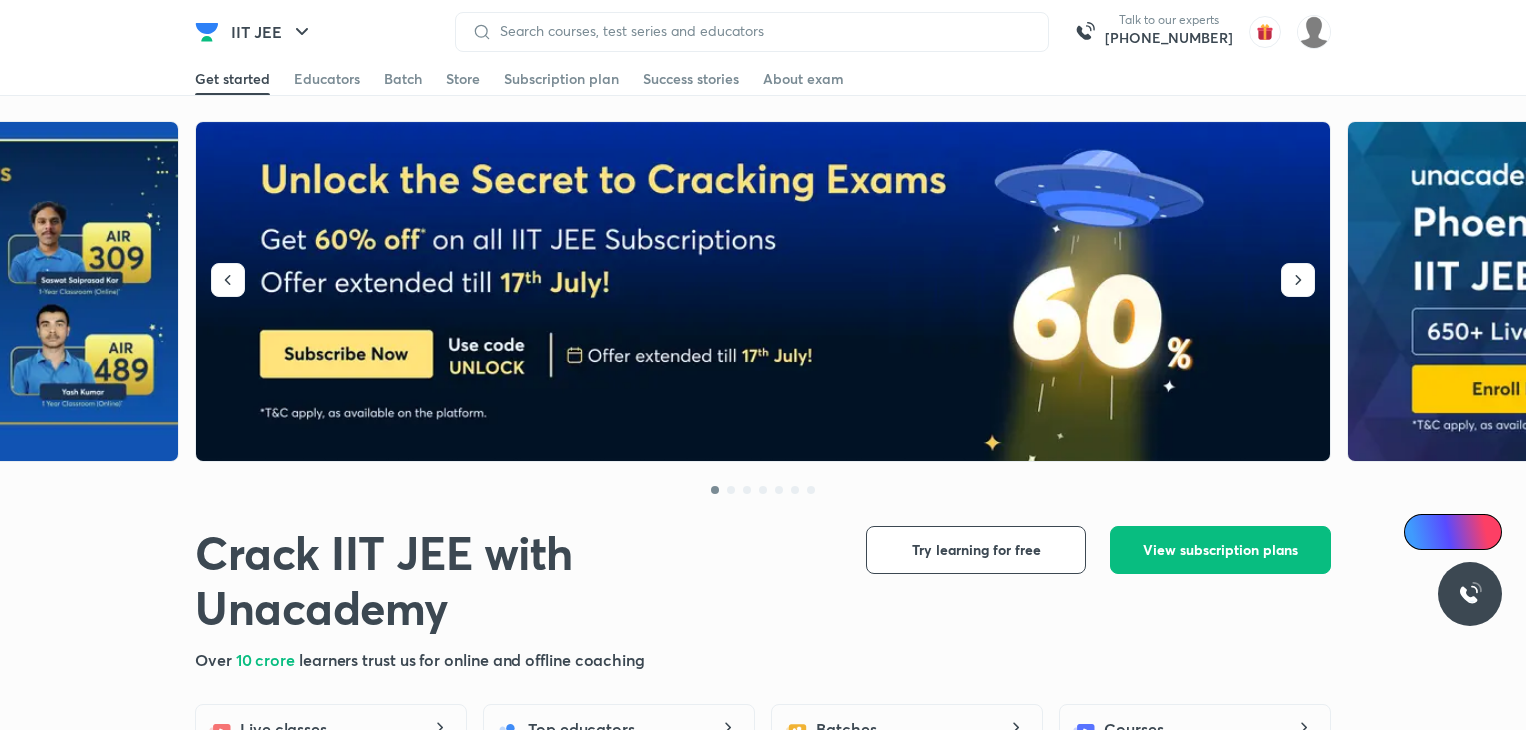 scroll, scrollTop: 0, scrollLeft: 0, axis: both 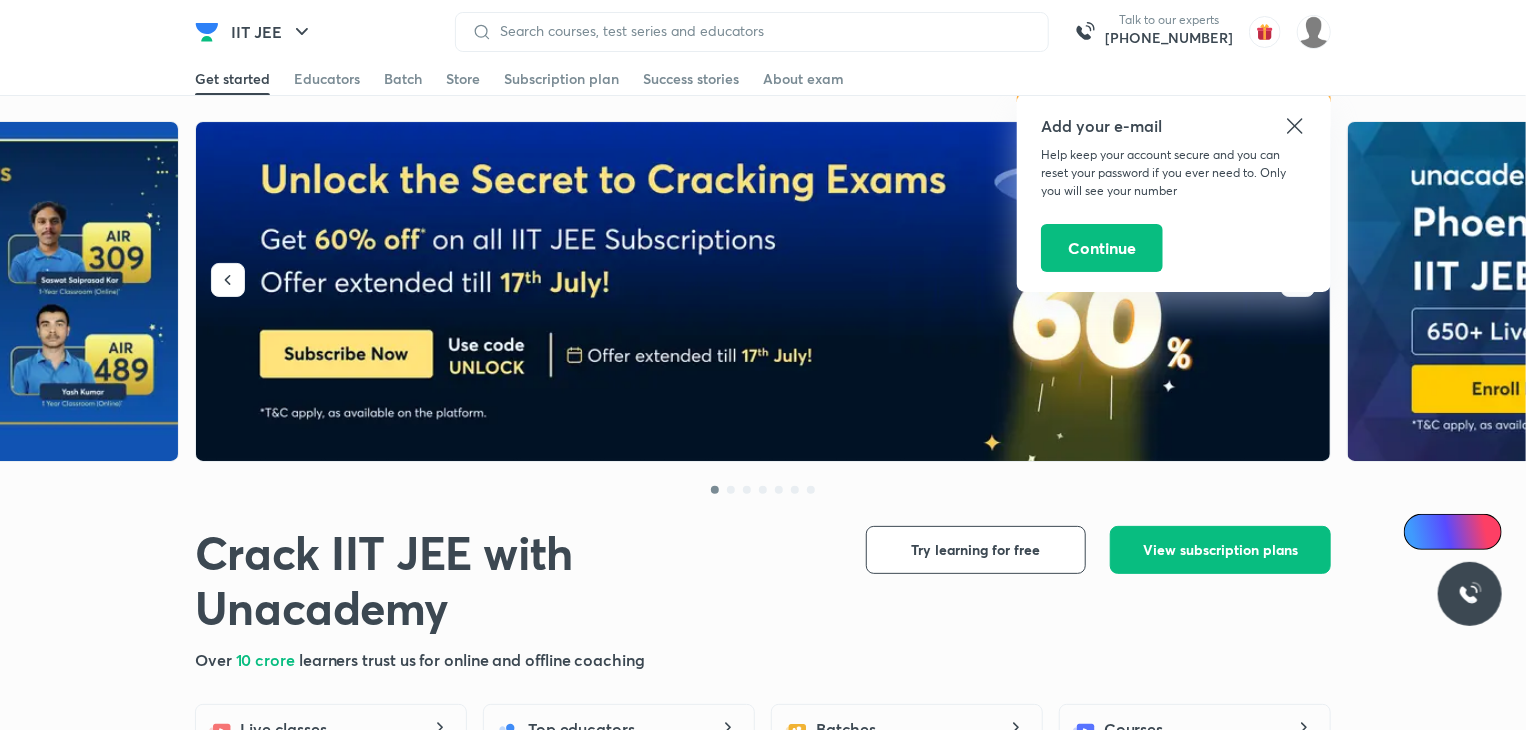 click 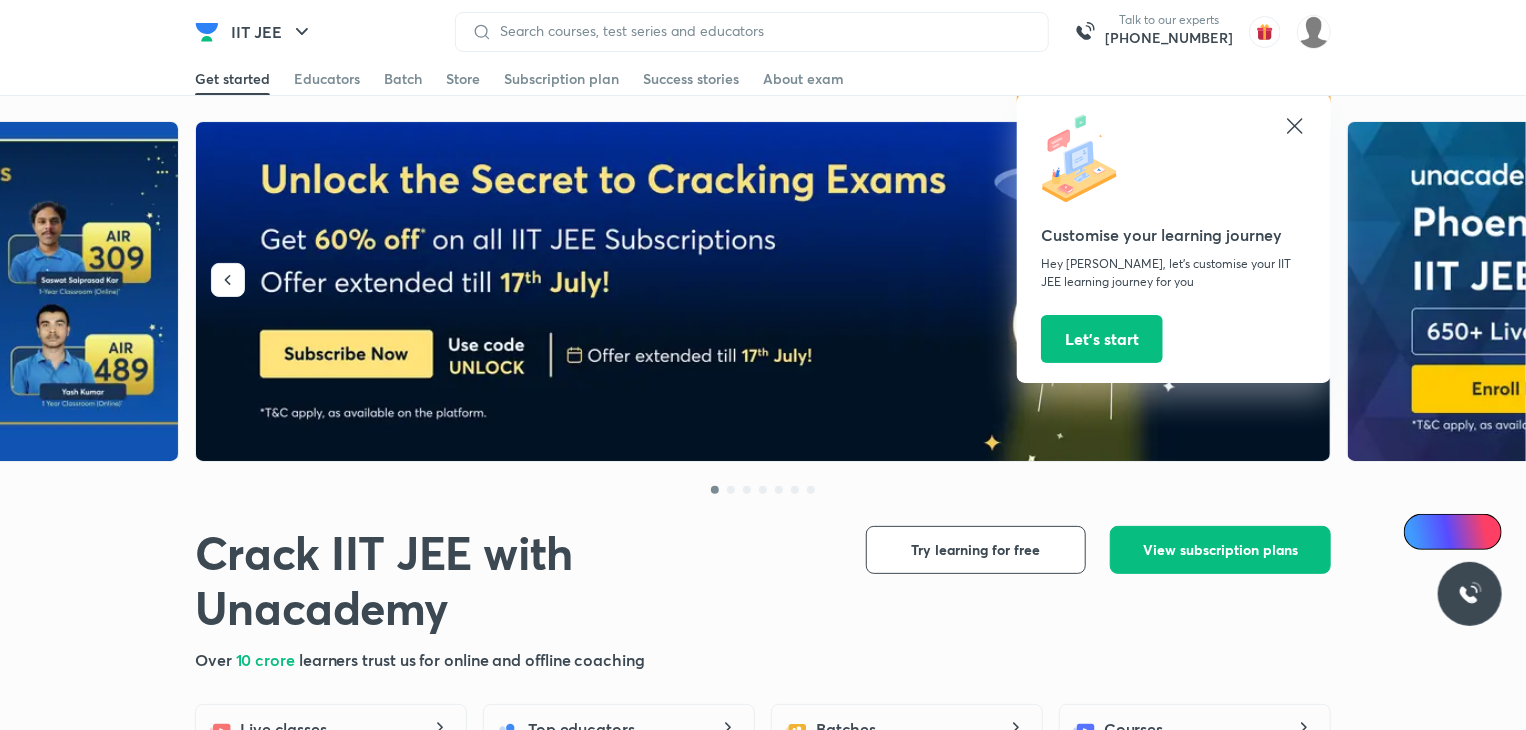 click 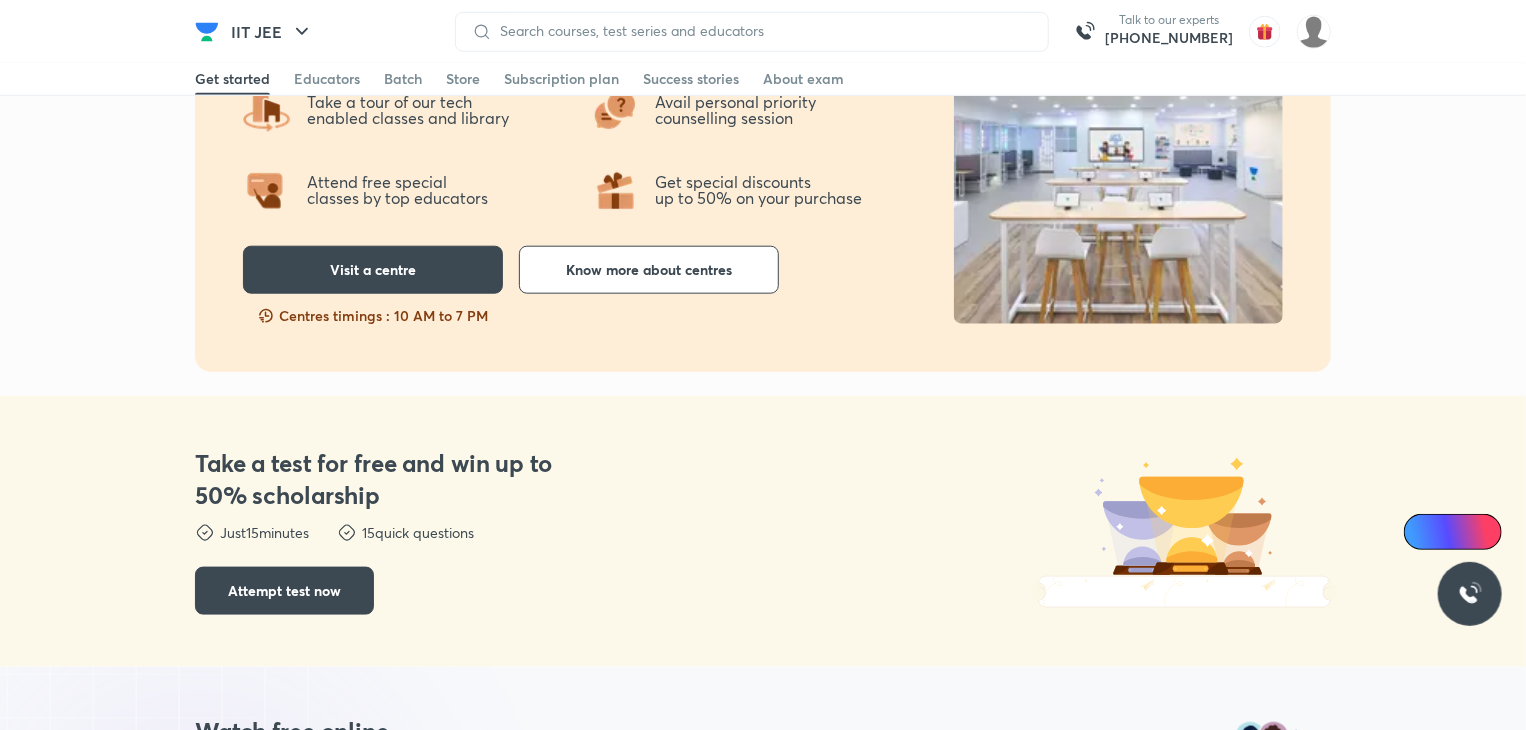 scroll, scrollTop: 0, scrollLeft: 0, axis: both 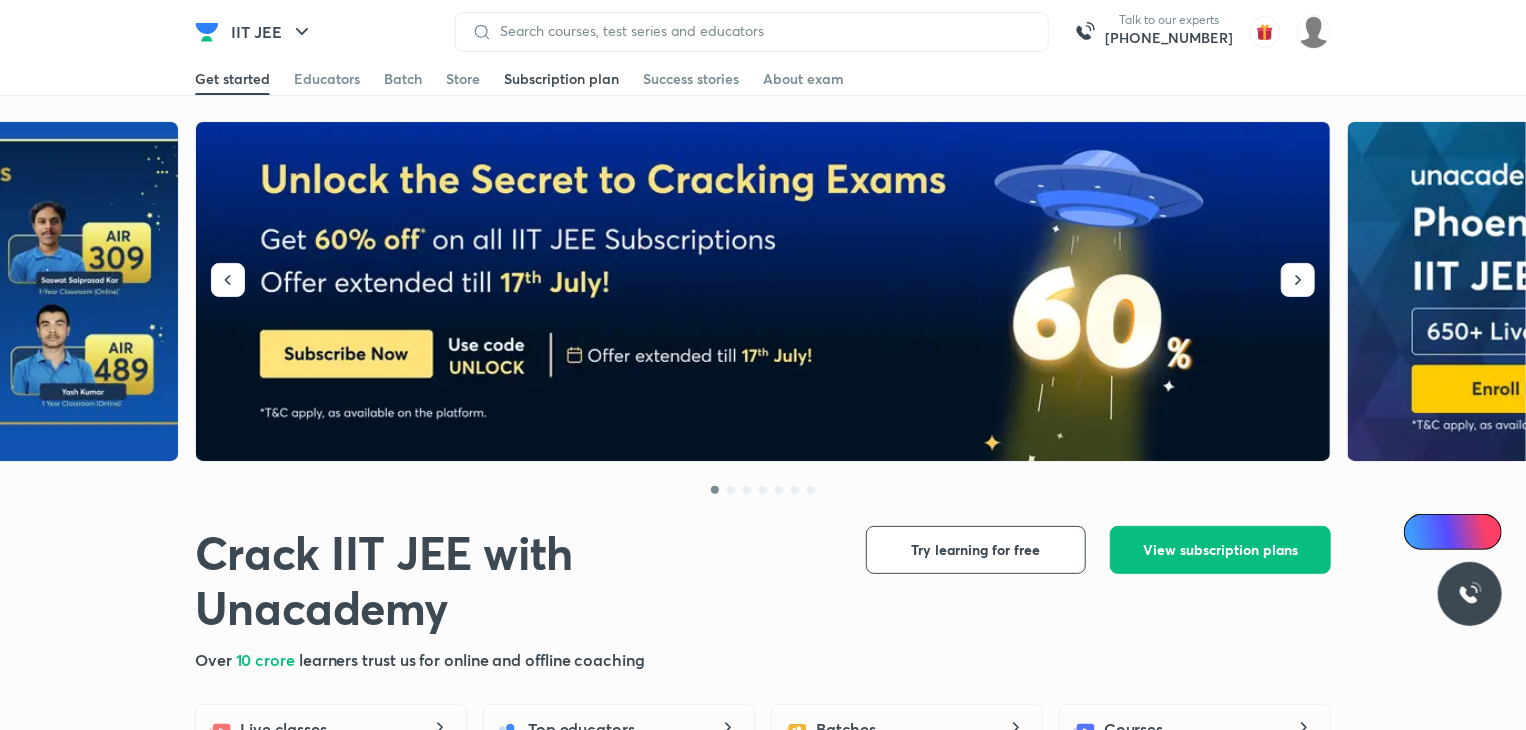 click on "Subscription plan" at bounding box center (561, 79) 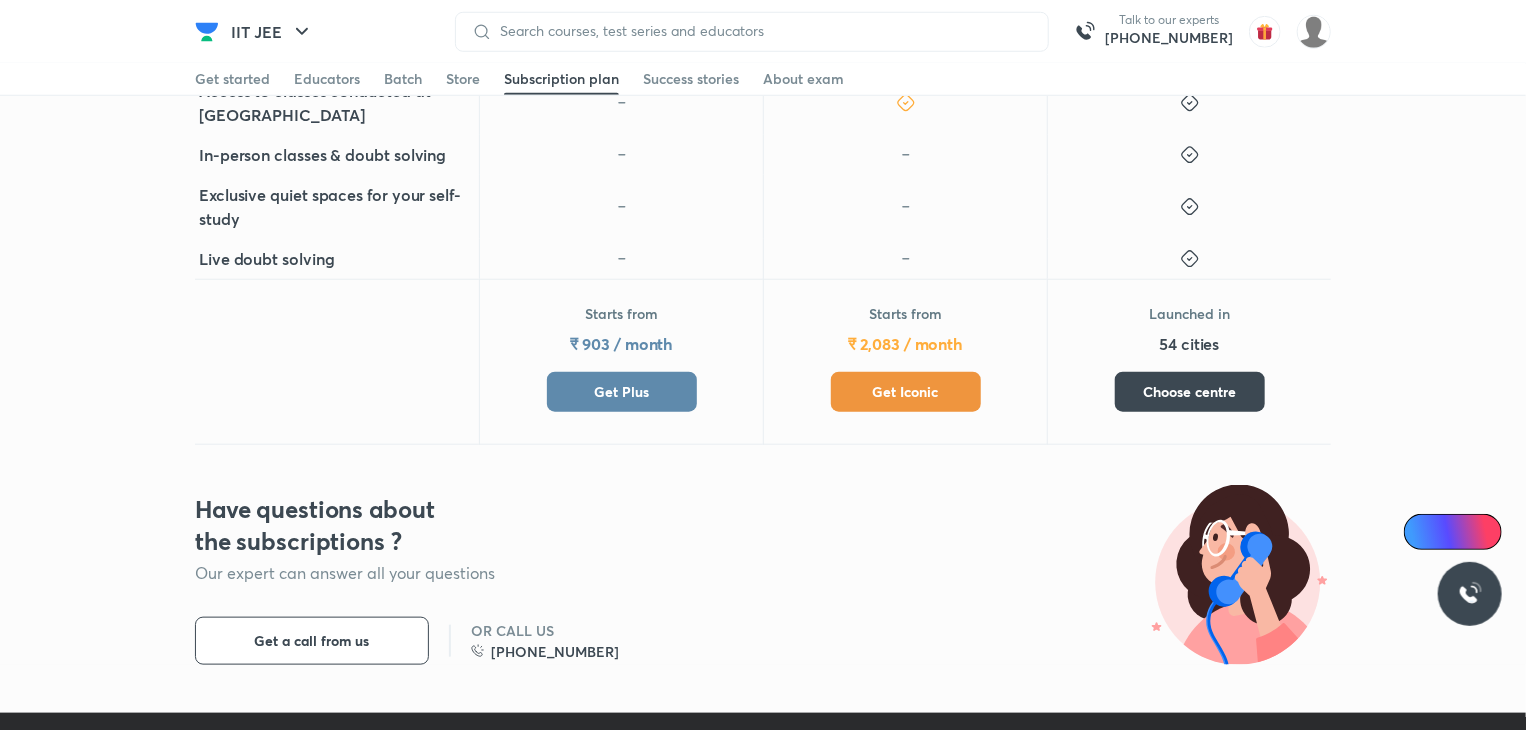 scroll, scrollTop: 814, scrollLeft: 0, axis: vertical 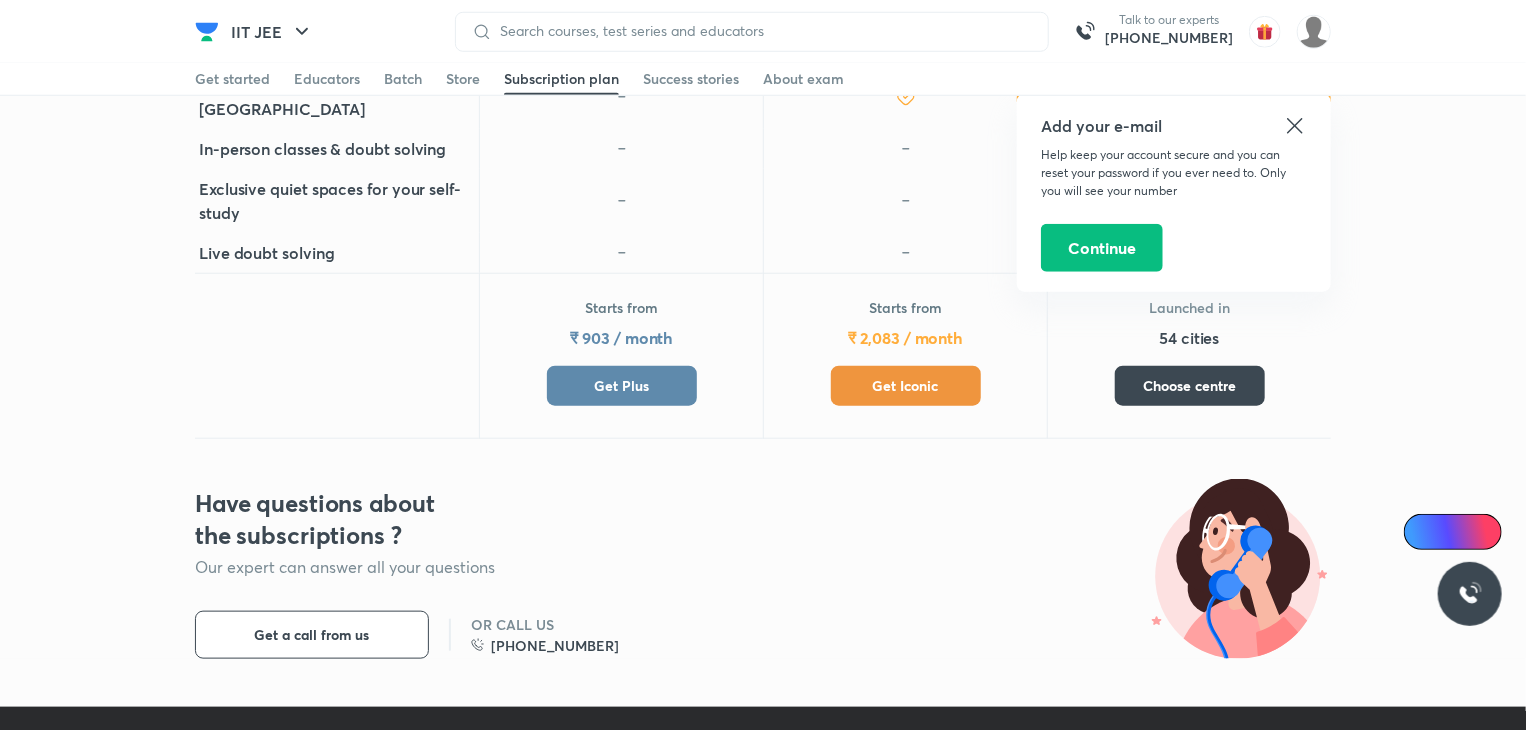 click 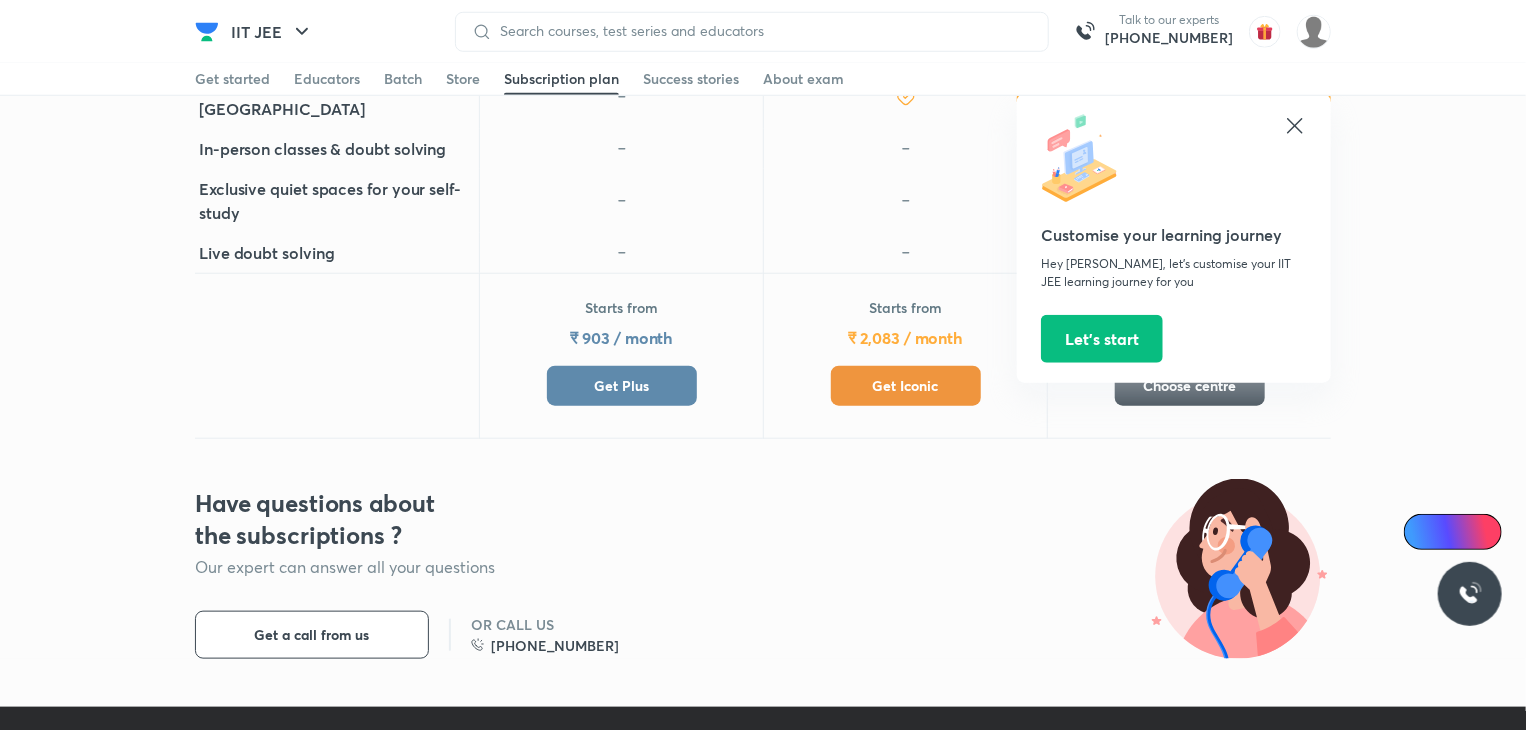 click 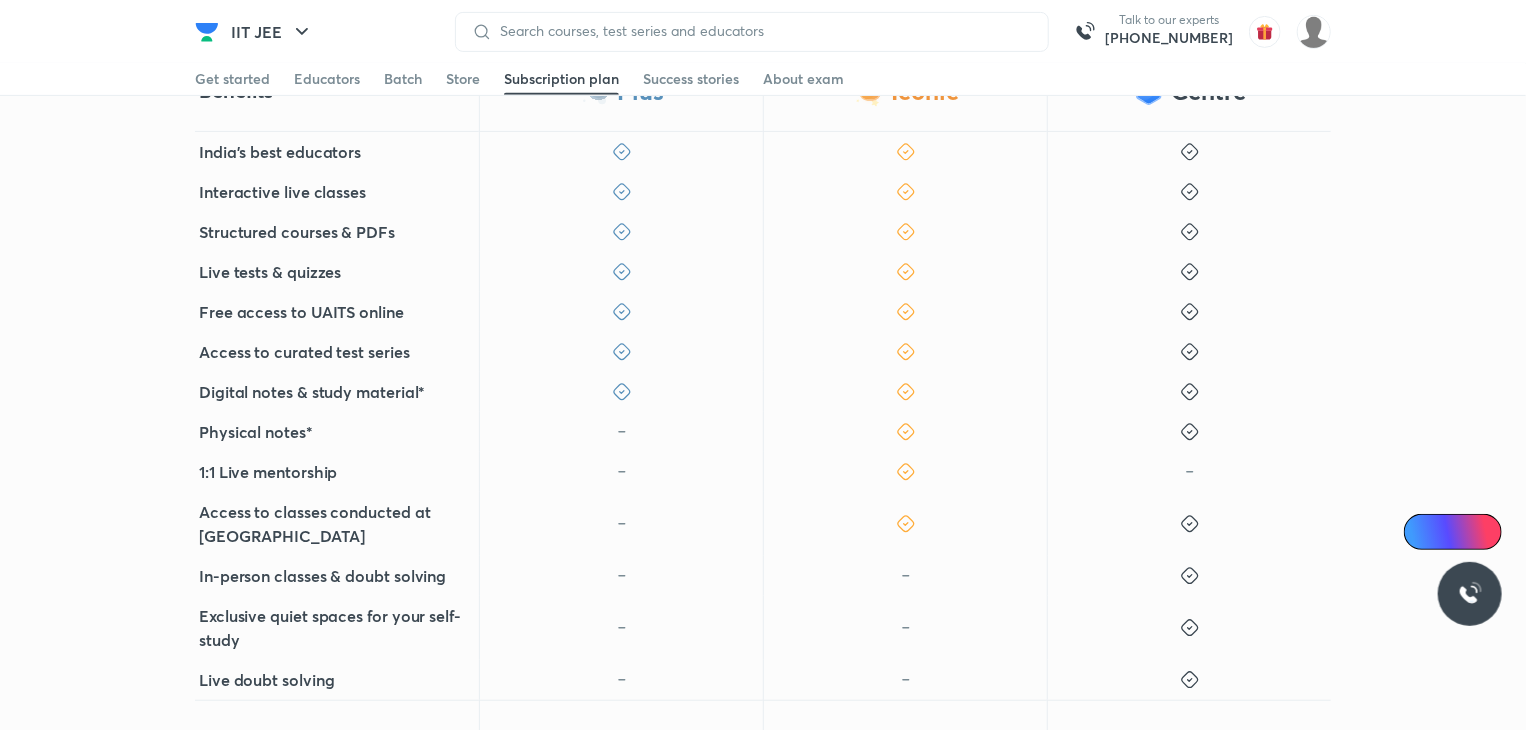 scroll, scrollTop: 392, scrollLeft: 0, axis: vertical 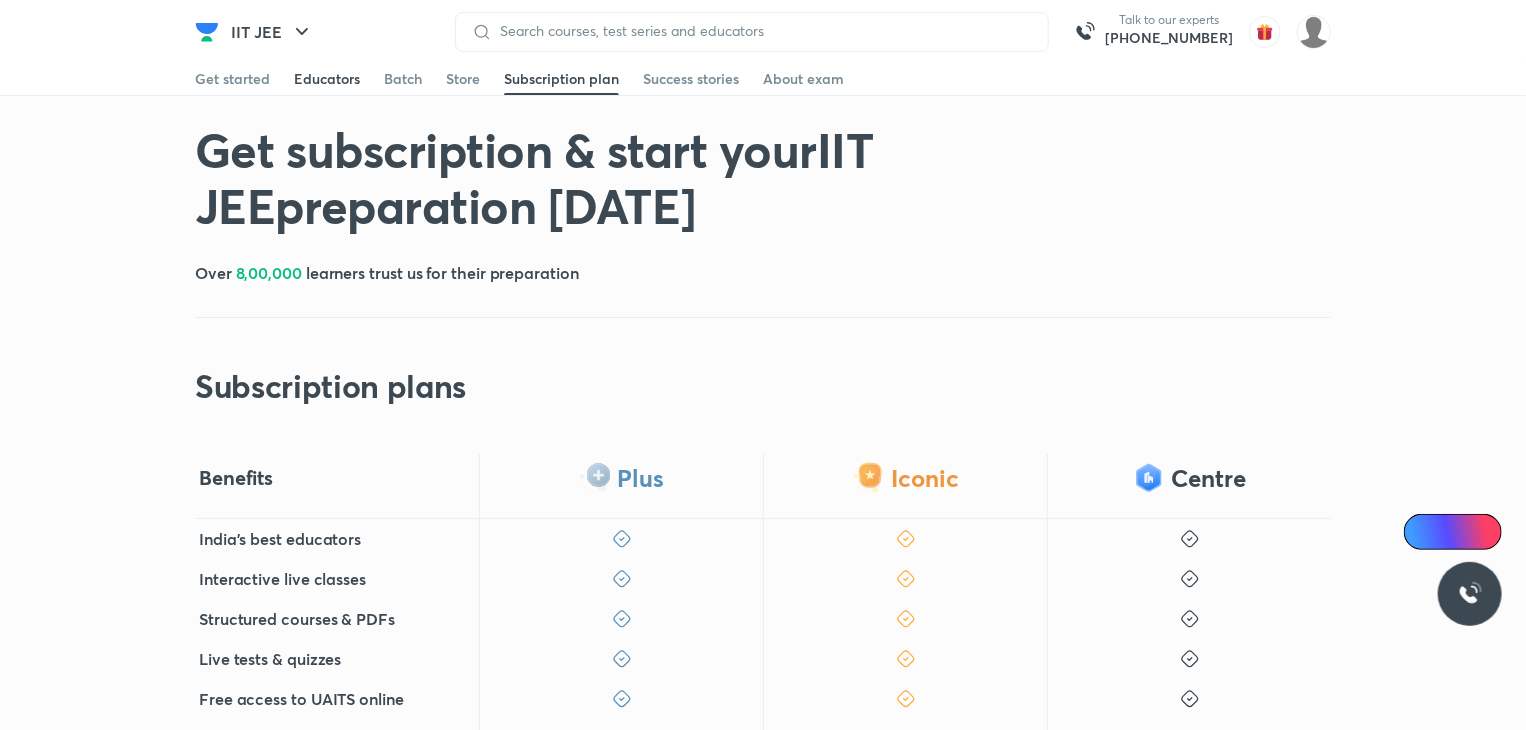 click on "Educators" at bounding box center (327, 79) 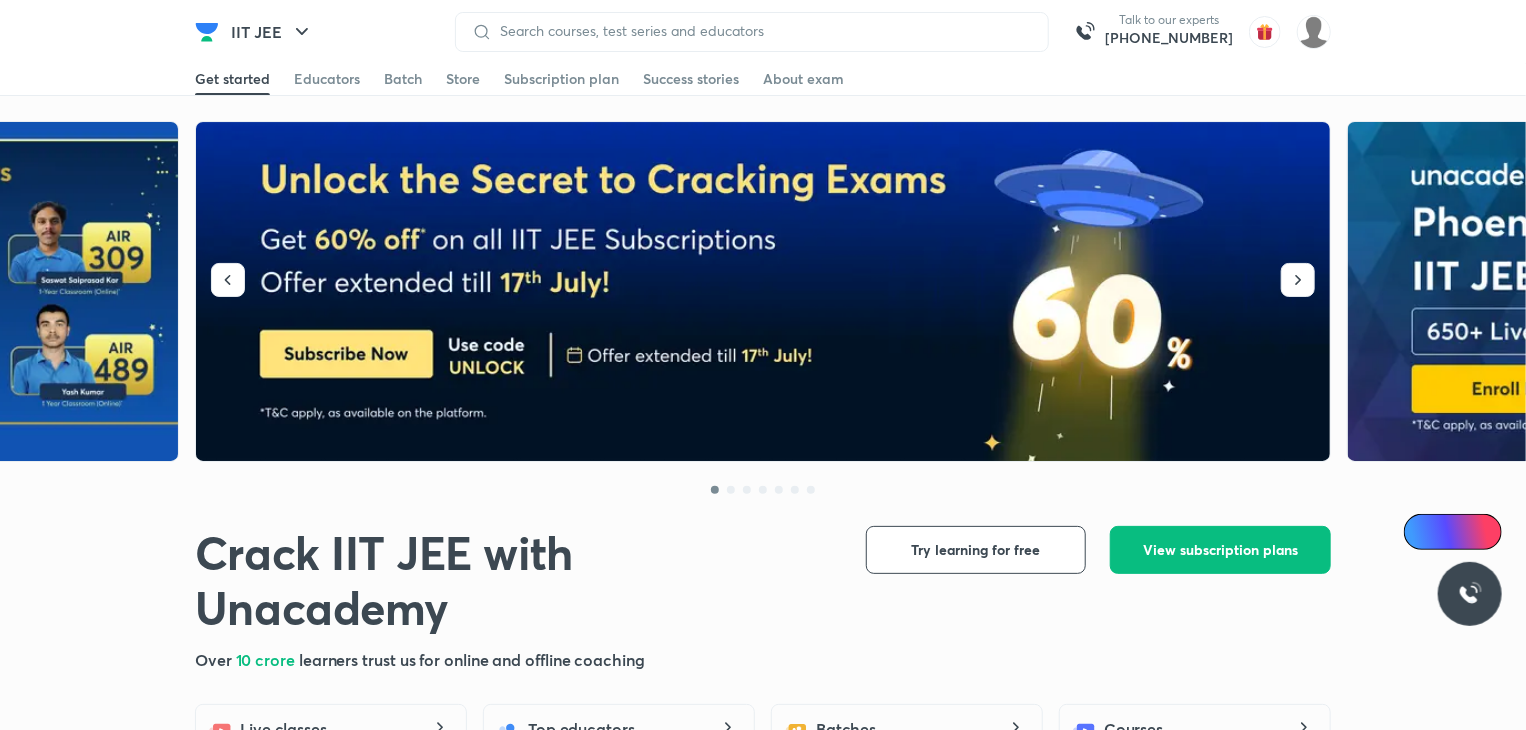 scroll, scrollTop: 3098, scrollLeft: 0, axis: vertical 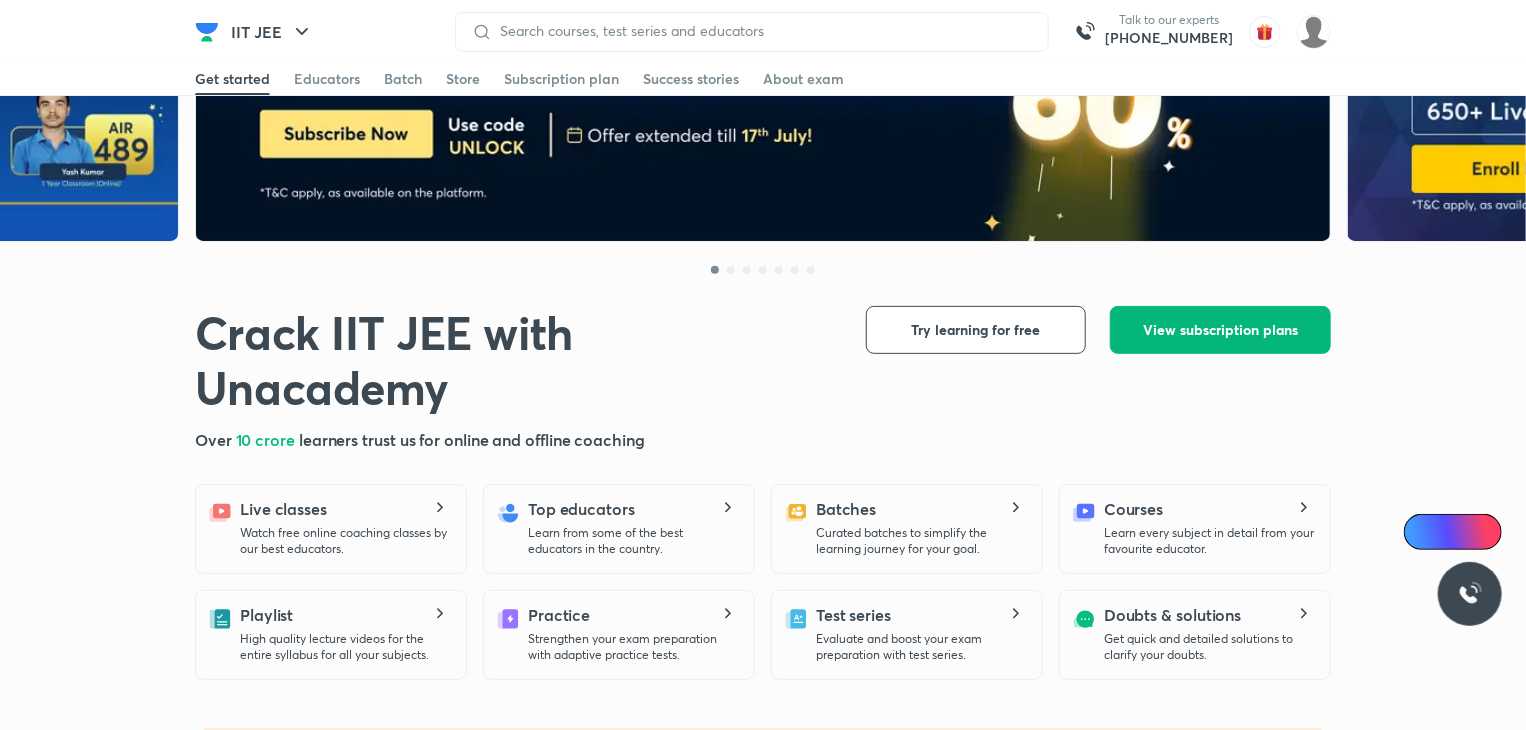 click on "View subscription plans" at bounding box center [1220, 330] 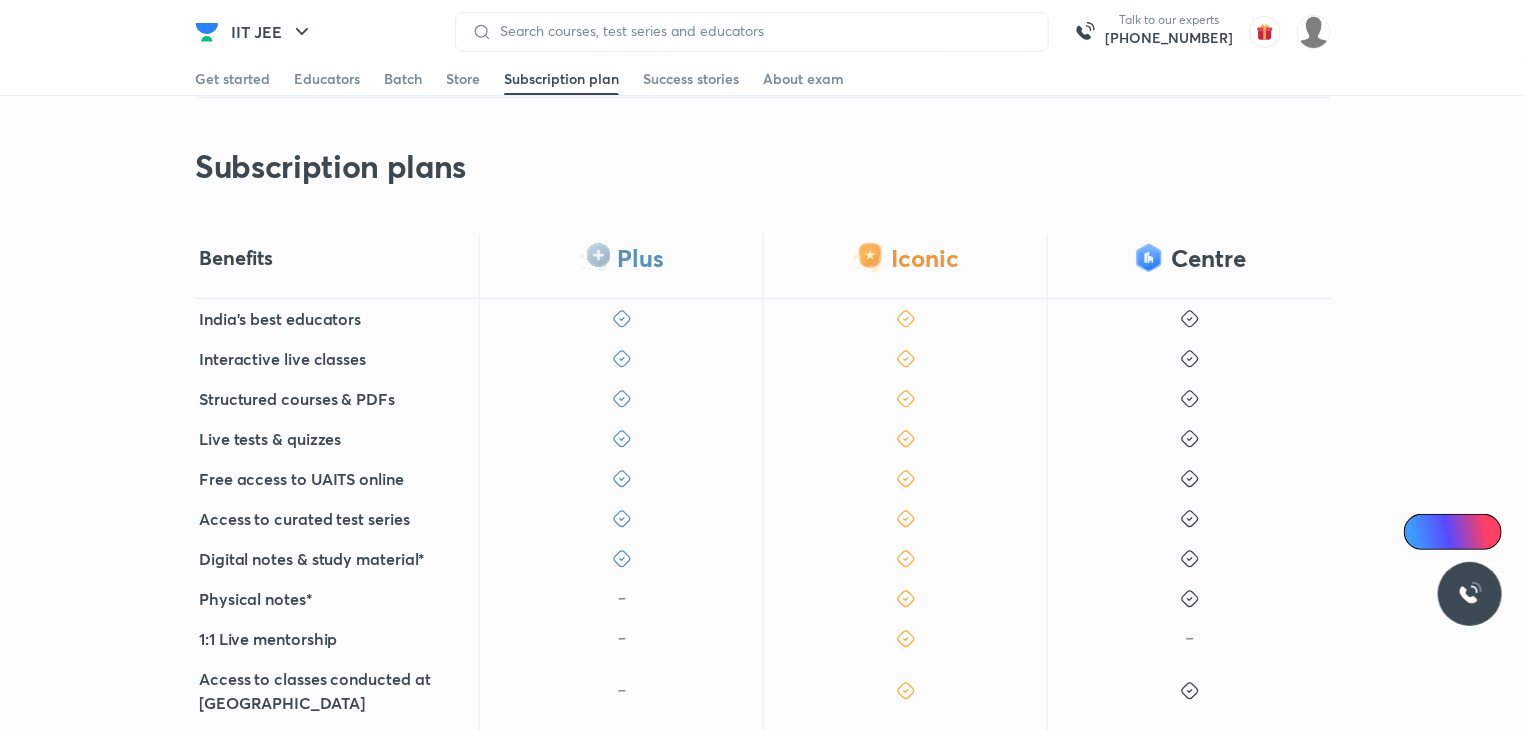 scroll, scrollTop: 0, scrollLeft: 0, axis: both 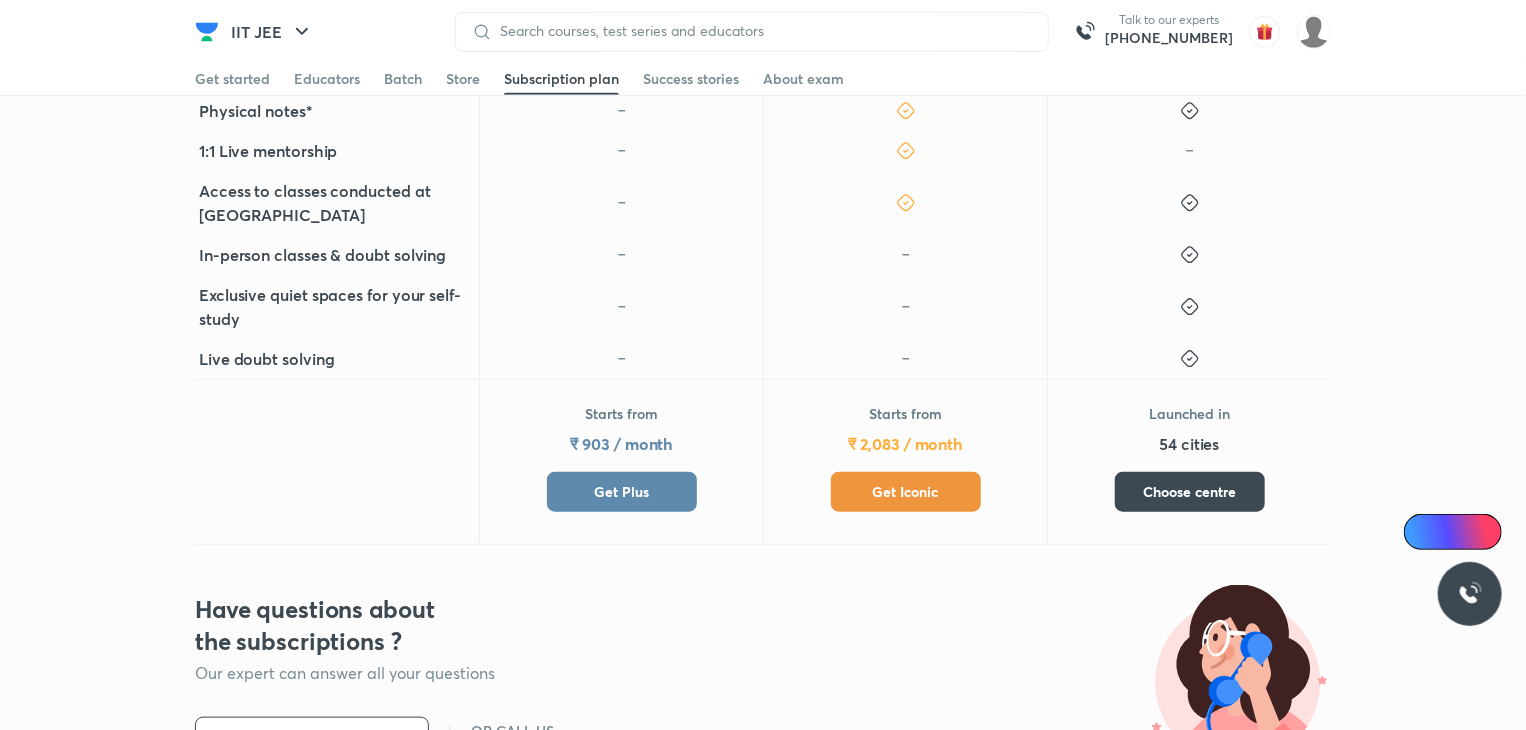 click on "Get Iconic" at bounding box center (906, 492) 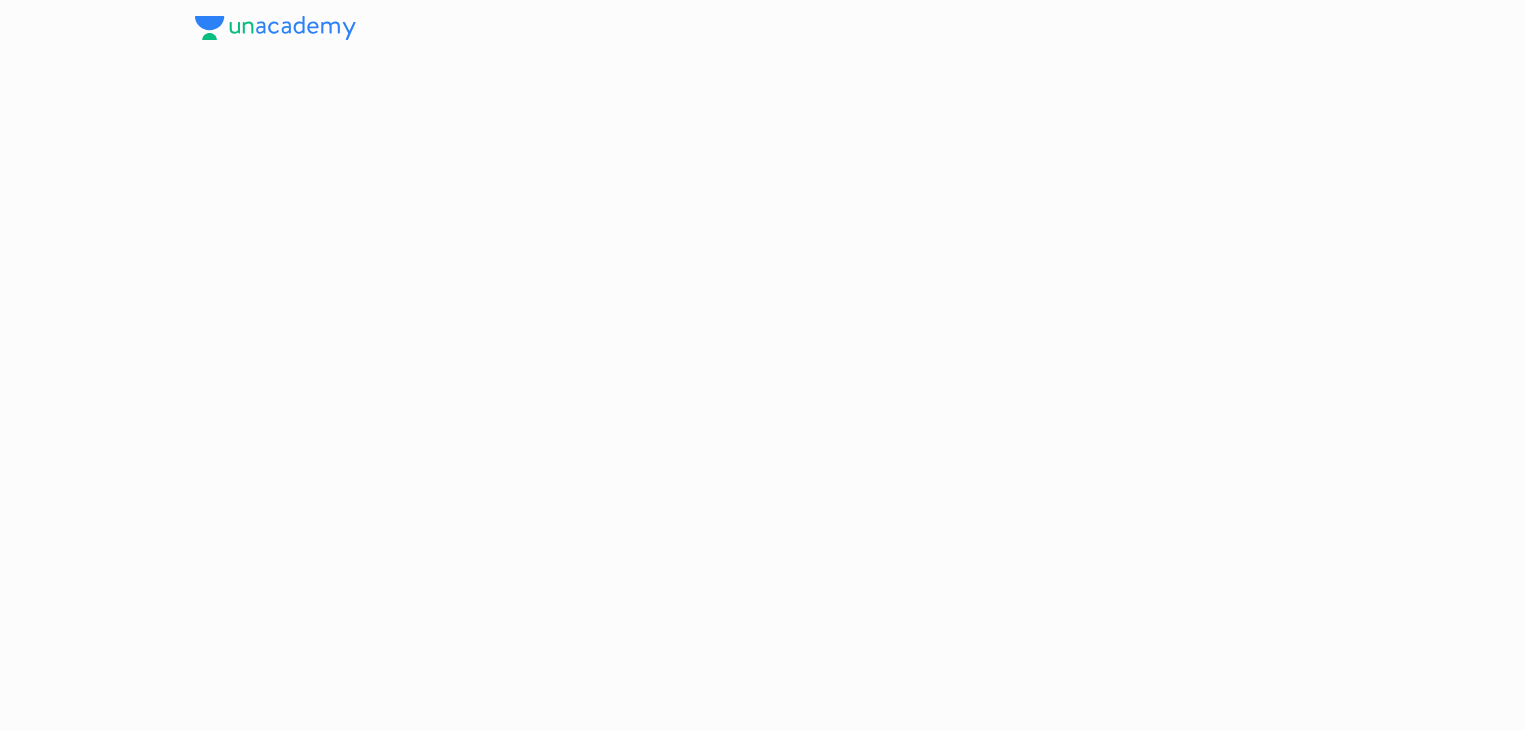 scroll, scrollTop: 0, scrollLeft: 0, axis: both 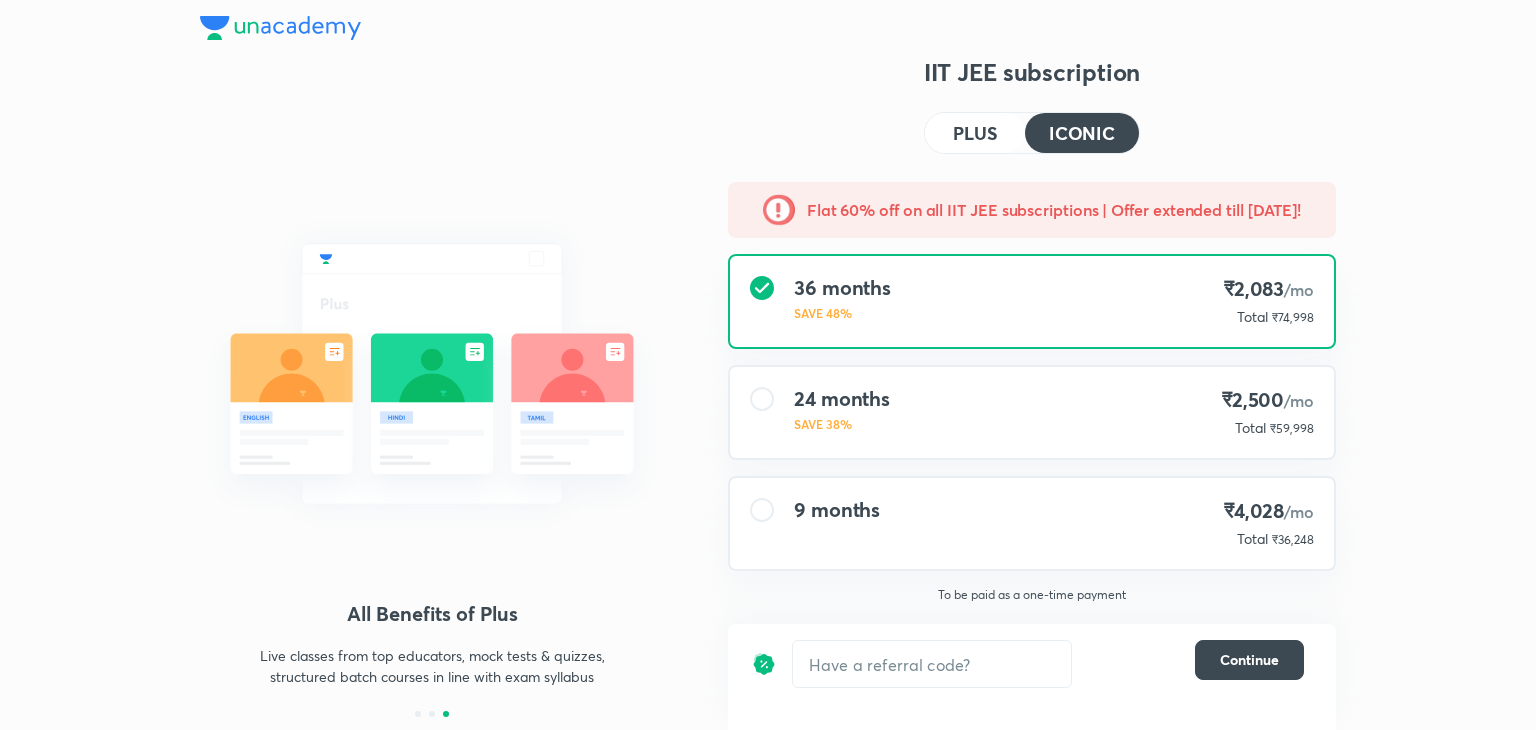 drag, startPoint x: 1531, startPoint y: 271, endPoint x: 1463, endPoint y: 135, distance: 152.05263 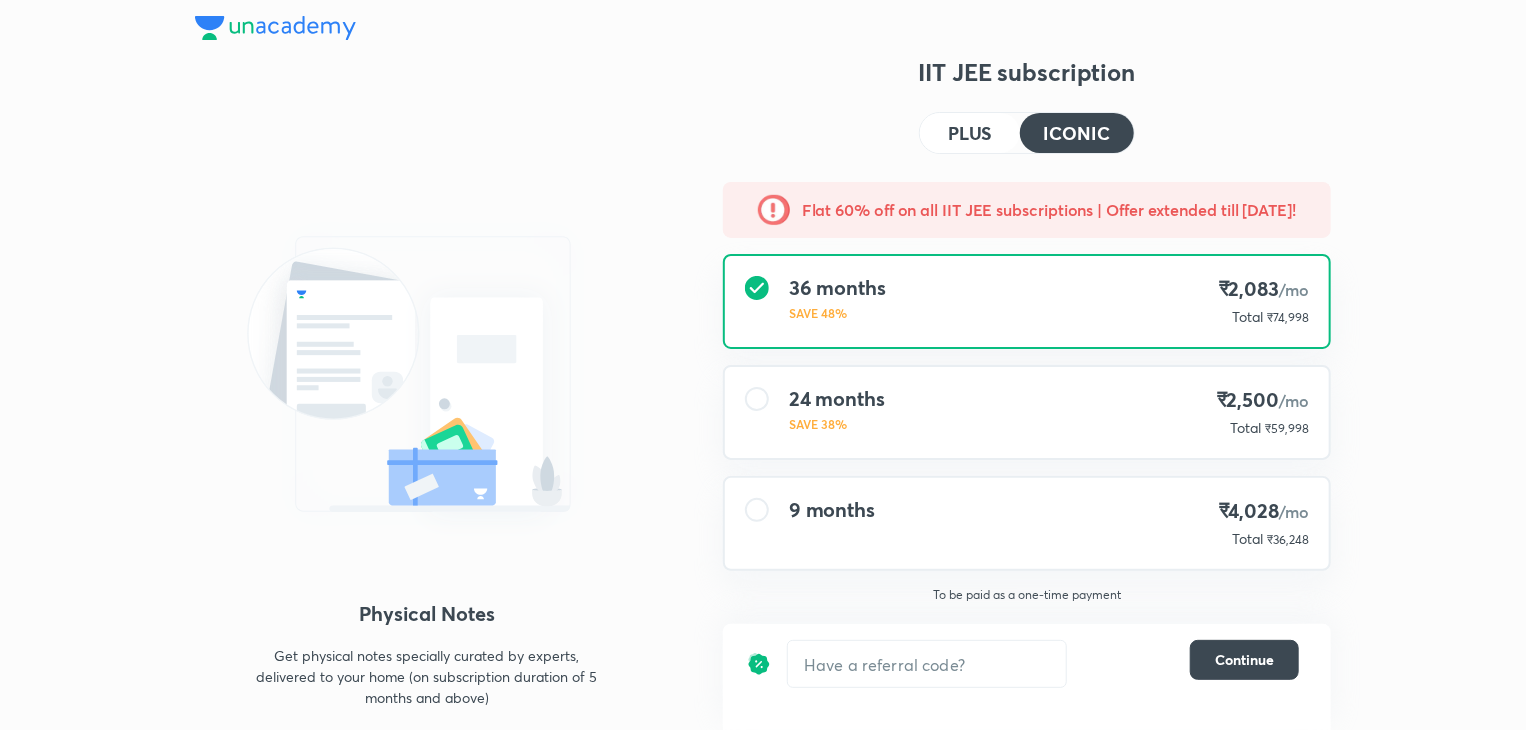 click on "Flat 60% off on all IIT JEE subscriptions | Offer extended till [DATE]!" at bounding box center (1049, 210) 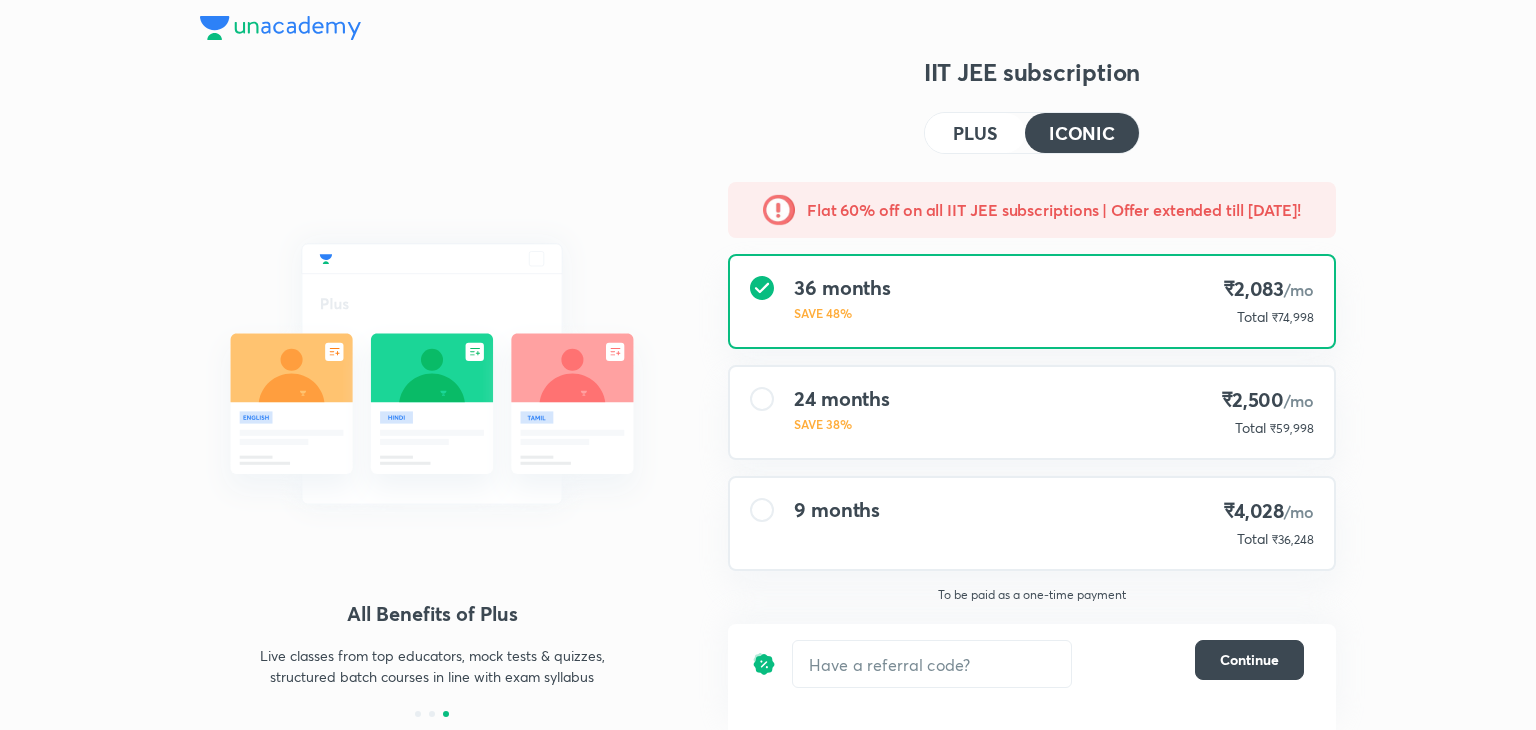 click on "1:1 Live Mentorship Get personalized expert guidance on exam-strategy and get help whenever you are stuck Physical Notes Get physical notes specially curated by experts, delivered to your home (on subscription duration of 5 months and above) All Benefits of Plus Live classes from top educators, mock tests & quizzes, structured batch courses in line with exam syllabus IIT JEE subscription PLUS ICONIC Flat 60% off on all IIT JEE subscriptions | Offer extended till [DATE]! 36 months SAVE 48% ₹2,083  /mo Total ₹74,998 24 months SAVE 38% ₹2,500  /mo Total ₹59,998 9 months ₹4,028  /mo Total ₹36,248 To be paid as a one-time payment ​ Continue" at bounding box center (768, 365) 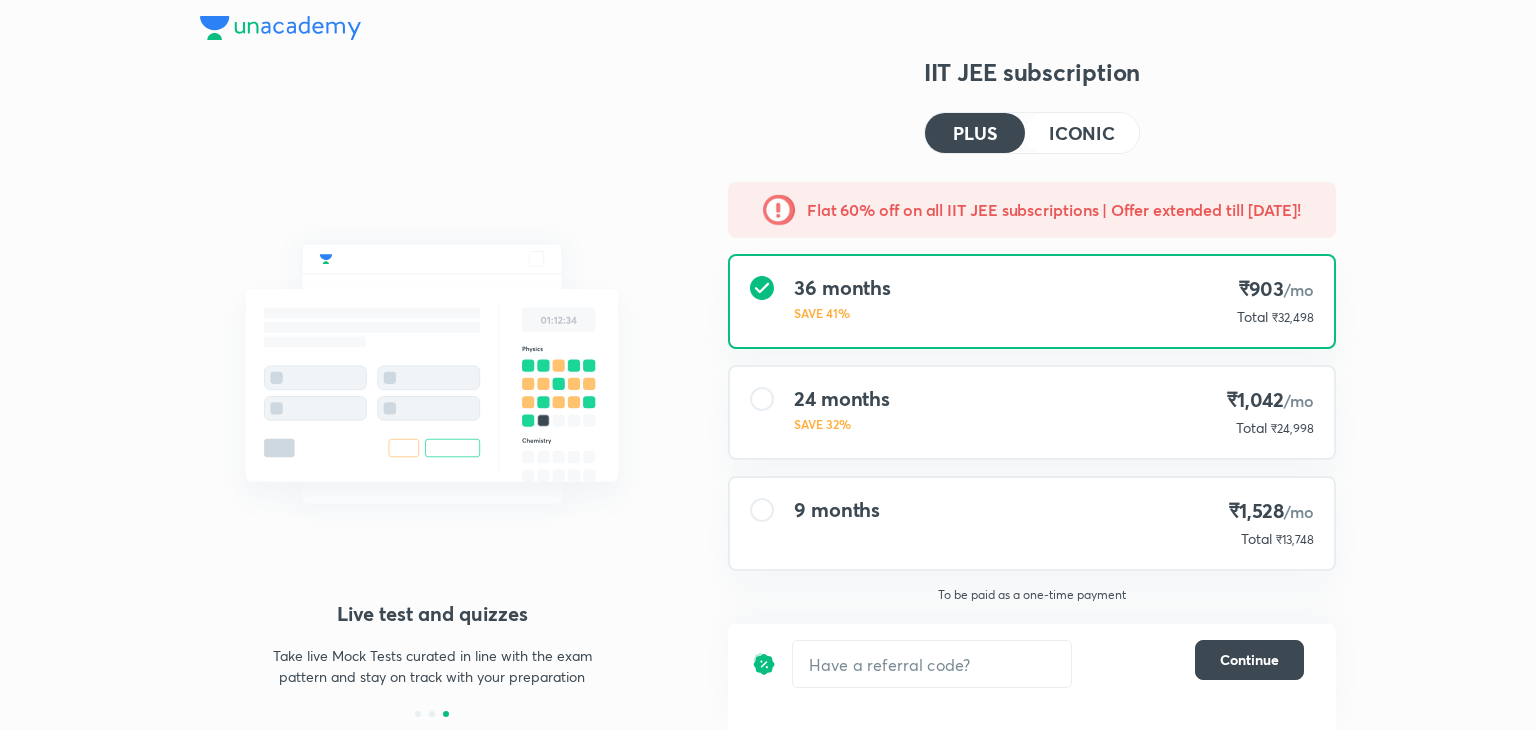 click on "ICONIC" at bounding box center [1082, 133] 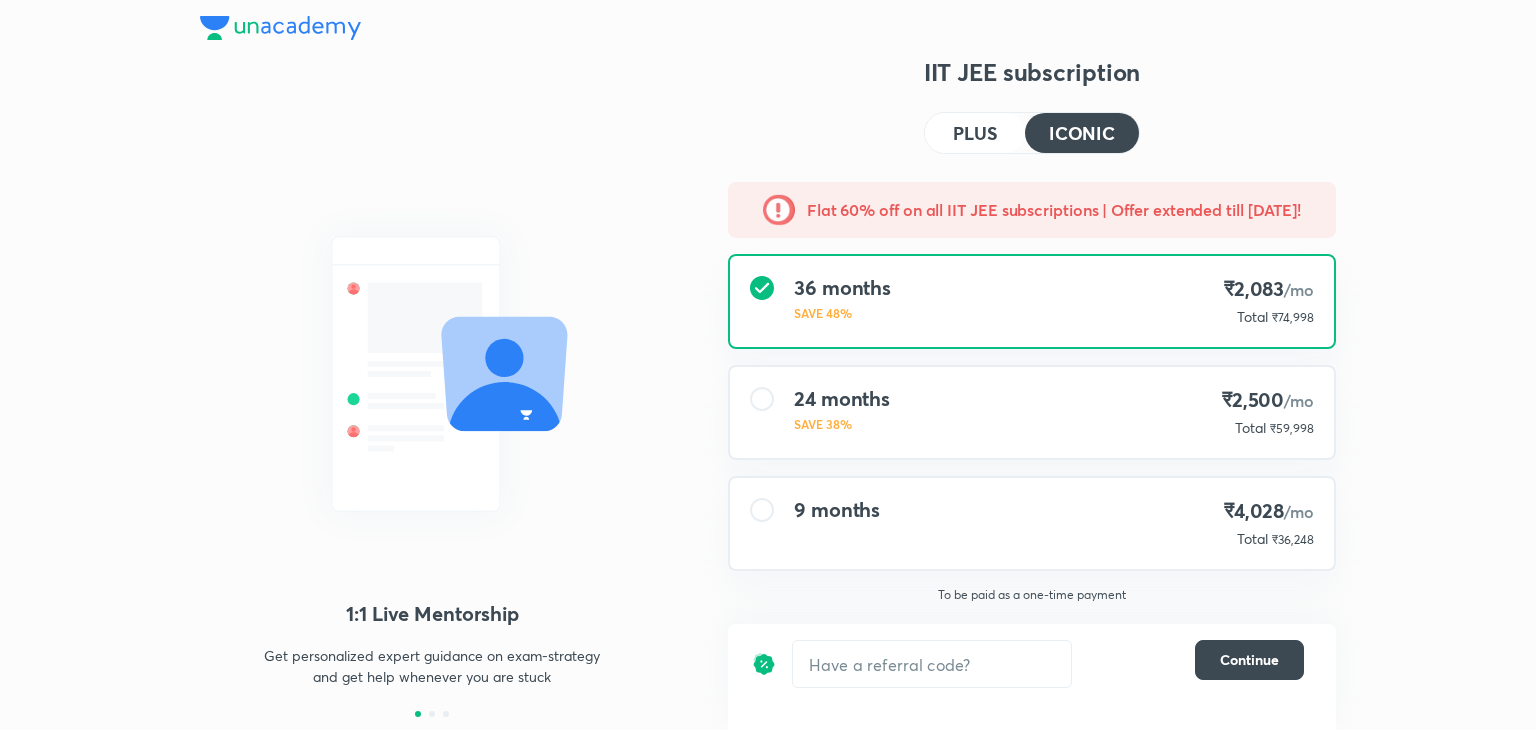 drag, startPoint x: 1533, startPoint y: 58, endPoint x: 1534, endPoint y: 285, distance: 227.0022 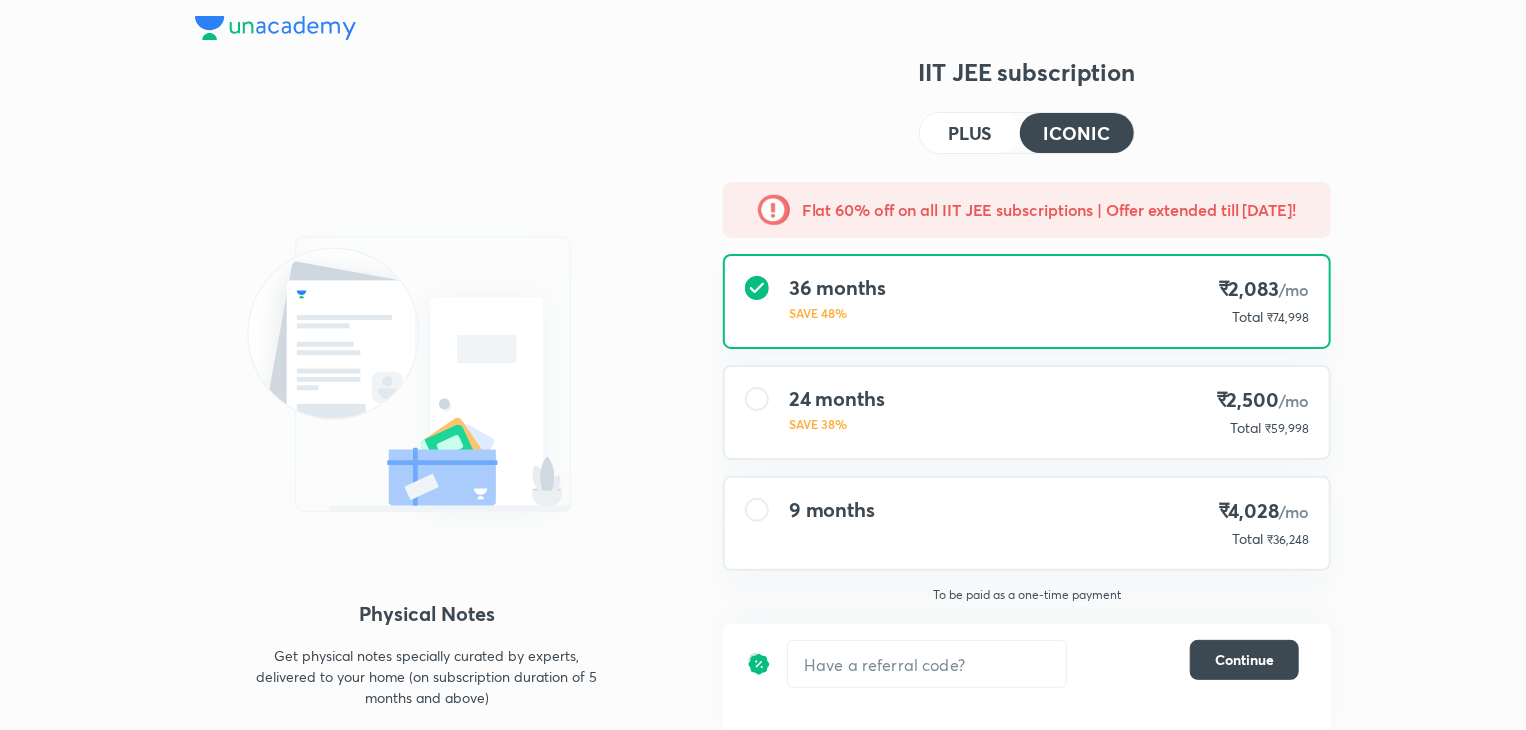 click on "1:1 Live Mentorship Get personalized expert guidance on exam-strategy and get help whenever you are stuck Physical Notes Get physical notes specially curated by experts, delivered to your home (on subscription duration of 5 months and above) All Benefits of Plus Live classes from top educators, mock tests & quizzes, structured batch courses in line with exam syllabus IIT JEE subscription PLUS ICONIC Flat 60% off on all IIT JEE subscriptions | Offer extended till [DATE]! 36 months SAVE 48% ₹2,083  /mo Total ₹74,998 24 months SAVE 38% ₹2,500  /mo Total ₹59,998 9 months ₹4,028  /mo Total ₹36,248 To be paid as a one-time payment ​ Continue" at bounding box center [763, 369] 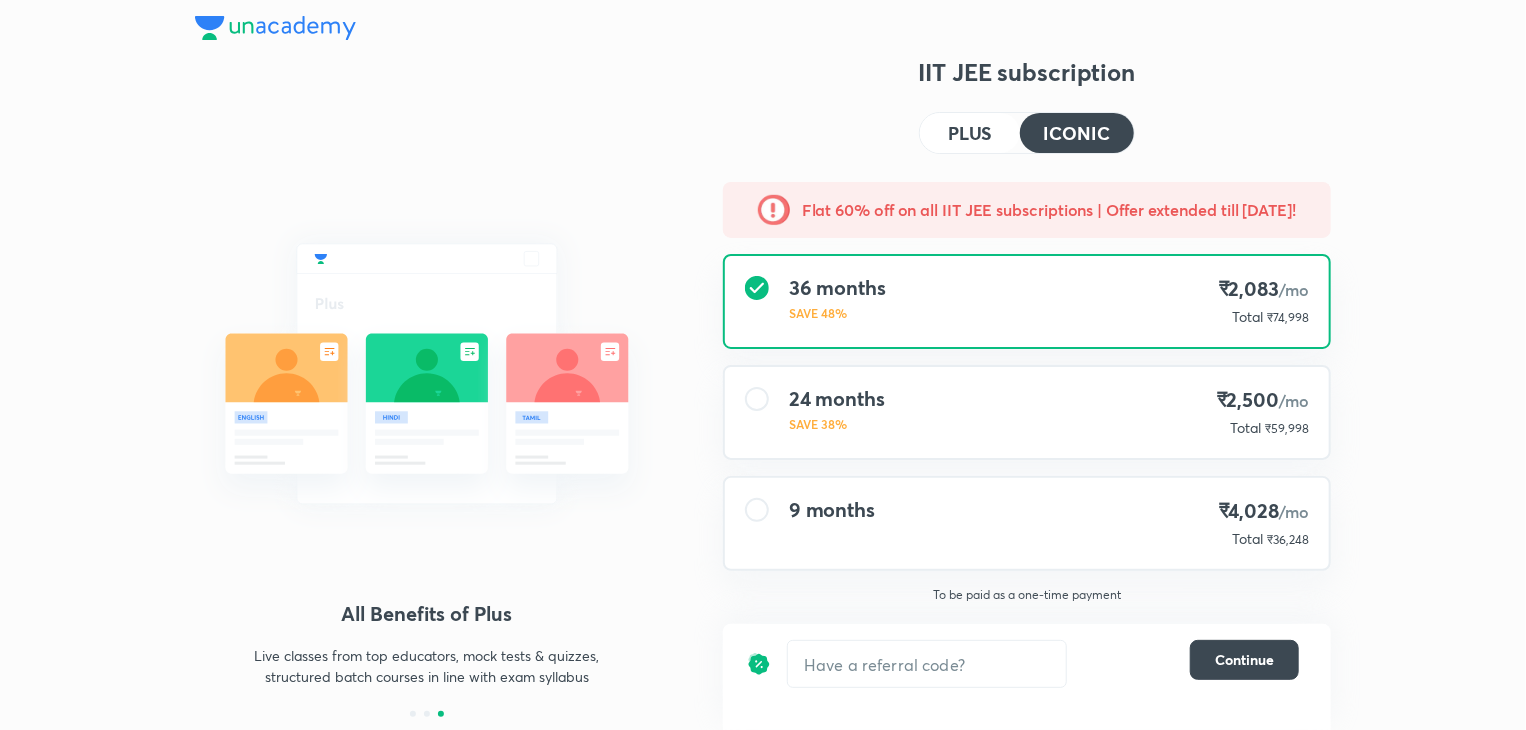 scroll, scrollTop: 0, scrollLeft: 0, axis: both 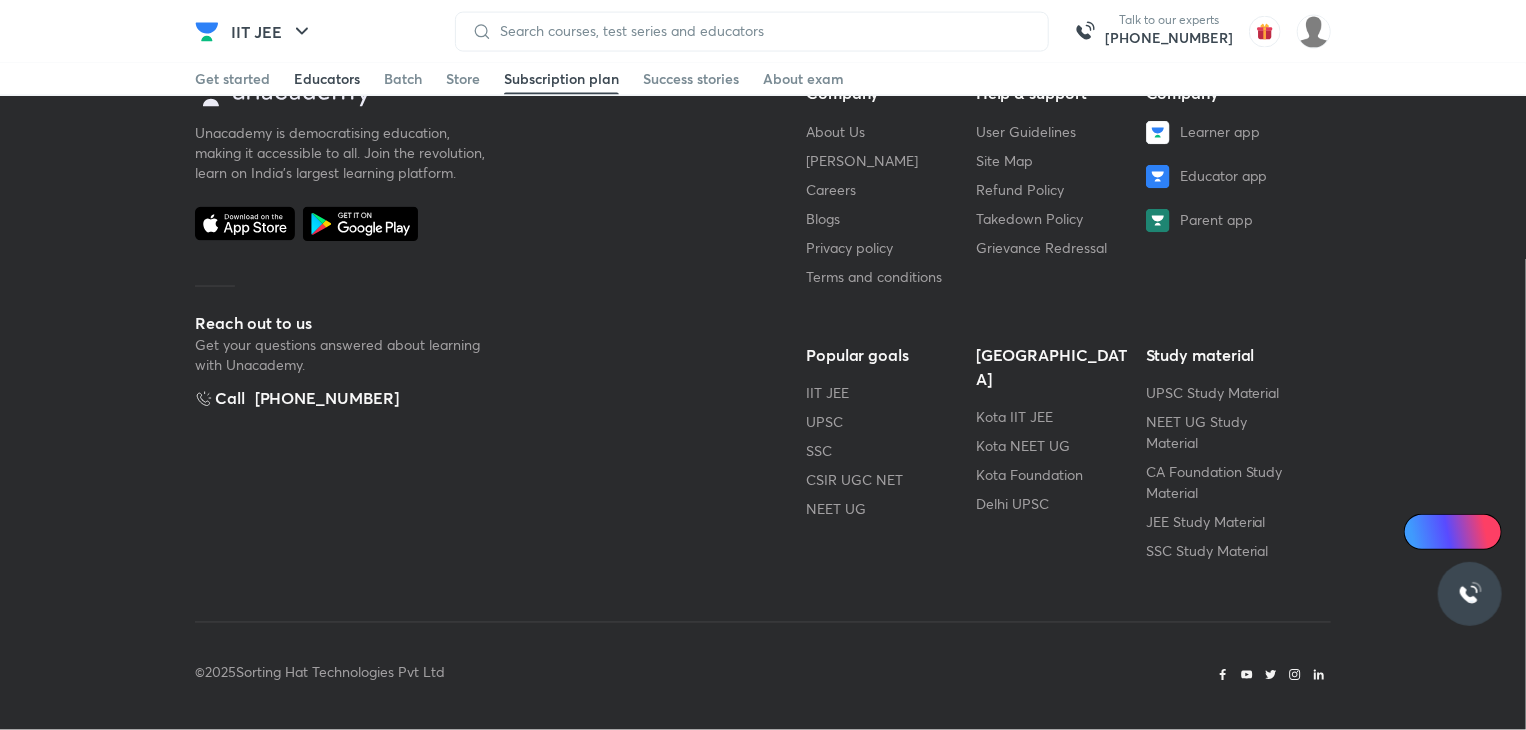 click on "Educators" at bounding box center [327, 79] 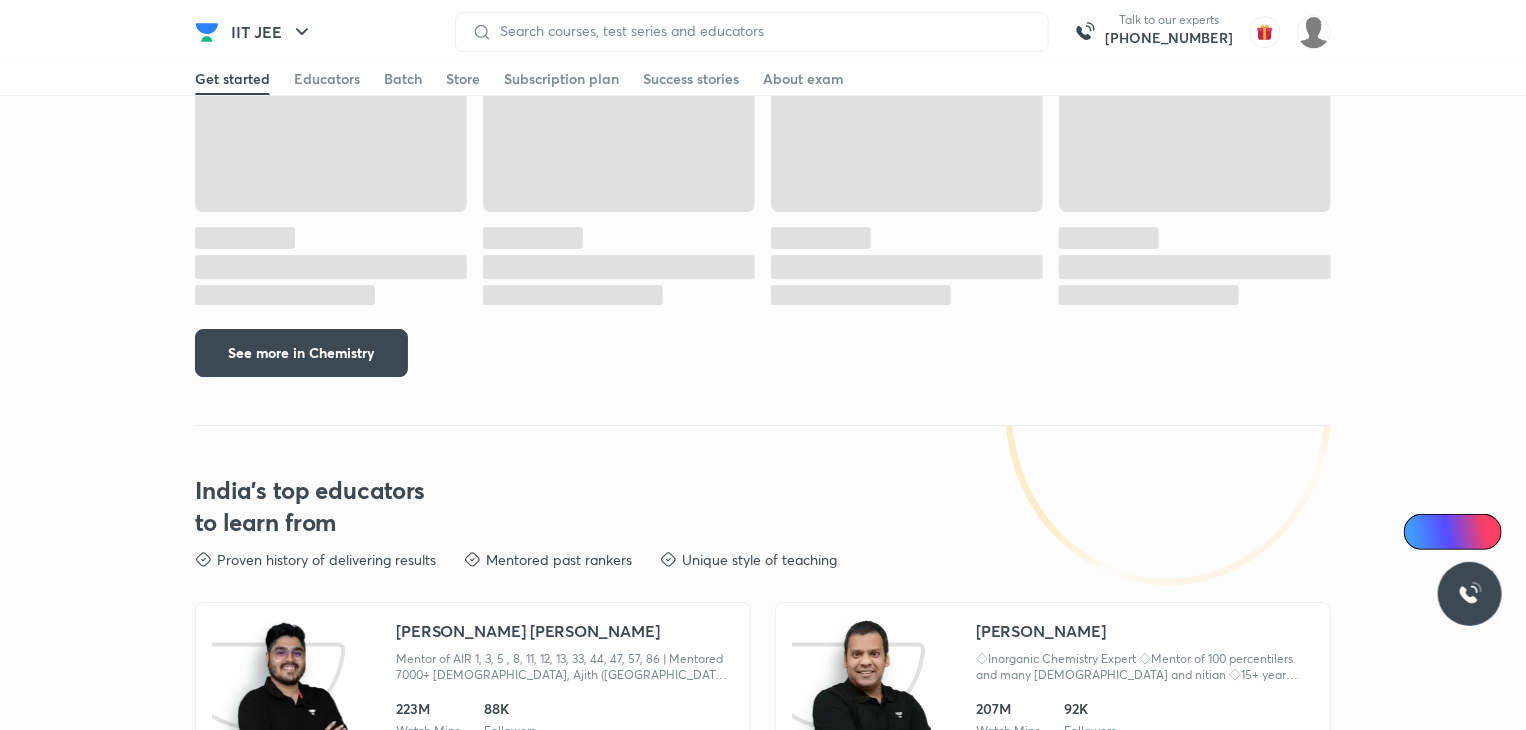scroll, scrollTop: 3668, scrollLeft: 0, axis: vertical 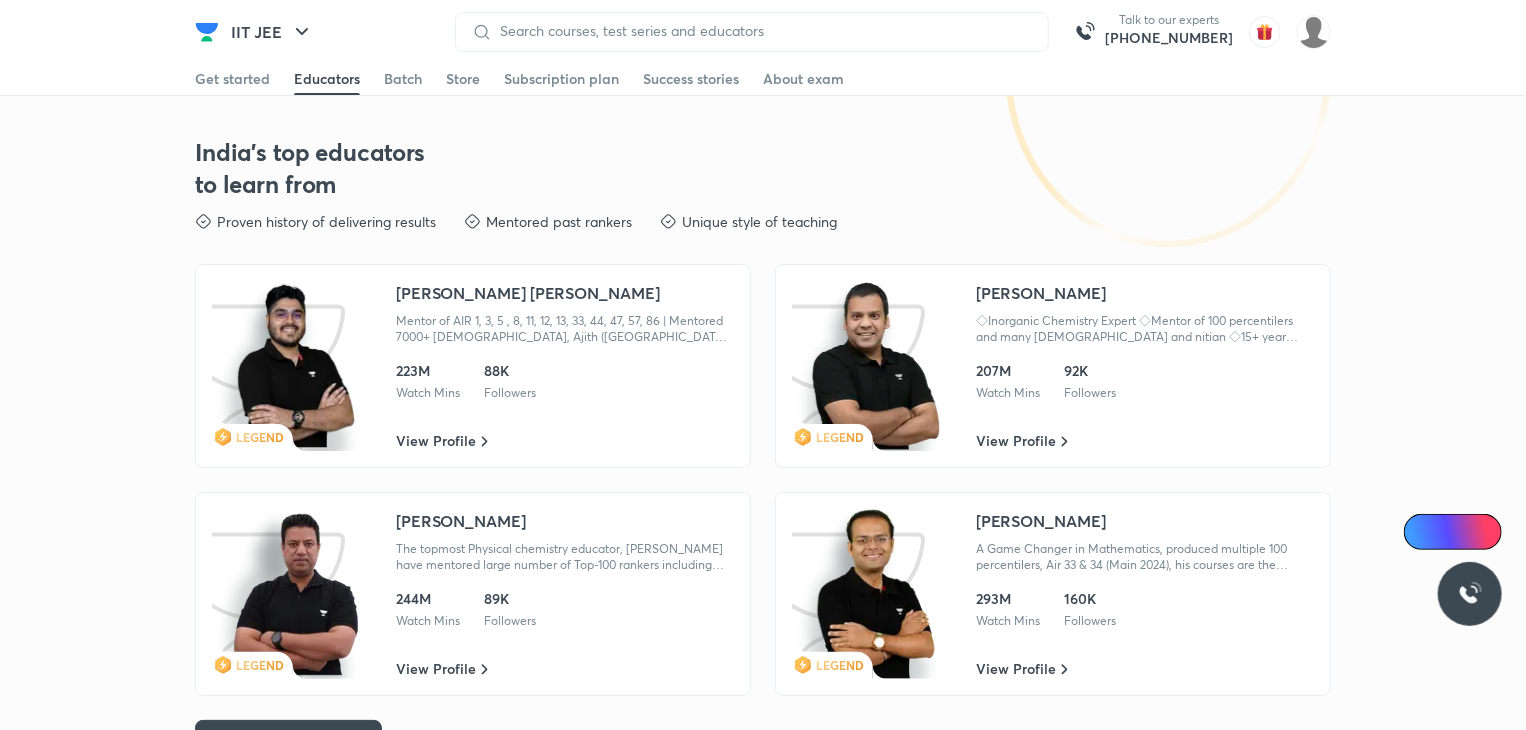 click on "Crack IIT JEE with Unacademy Crack IIT JEE with Unacademy   Over     10 crore     learners trust us for online and offline coaching   Try learning for free View subscription plans View subscription plans Explore for free Live classes Watch free online coaching classes by our best educators. Top educators Learn from some of the best educators in the country. Batches Curated batches to simplify the learning journey for your goal. Courses Learn every subject in detail from your favourite educator. Playlist High quality lecture videos for the entire syllabus for all your subjects. Practice Strengthen your exam preparation with adaptive practice tests. Test series Evaluate and boost your exam preparation with test series. Doubts & solutions Get quick and detailed solutions to clarify your doubts.   Visit the centre for a personalized experience Take a tour of our tech
enabled classes and library Attend free special
classes by top educators Avail personal priority
counselling session Visit a centre Just  15   15" at bounding box center (763, 236) 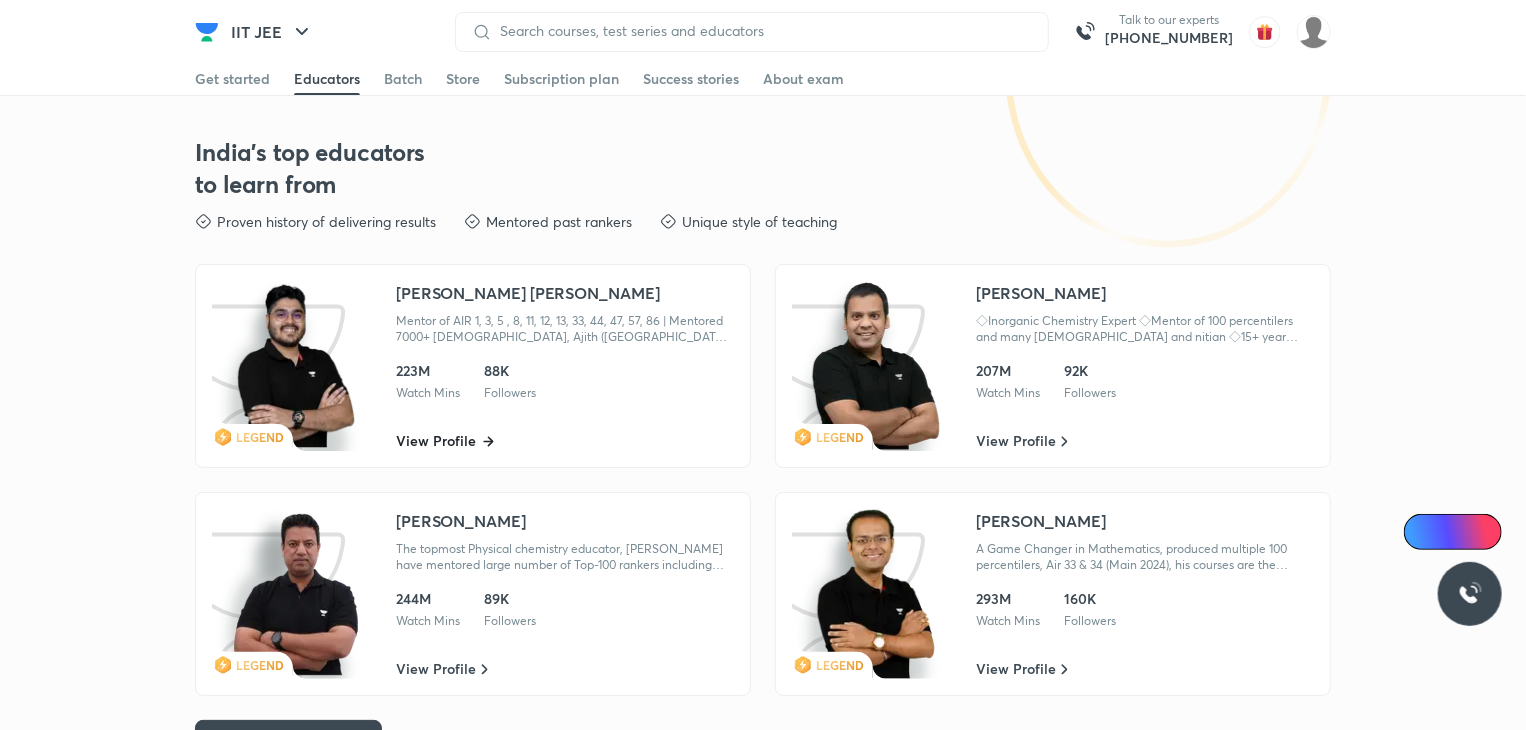 click on "View Profile" at bounding box center [436, 441] 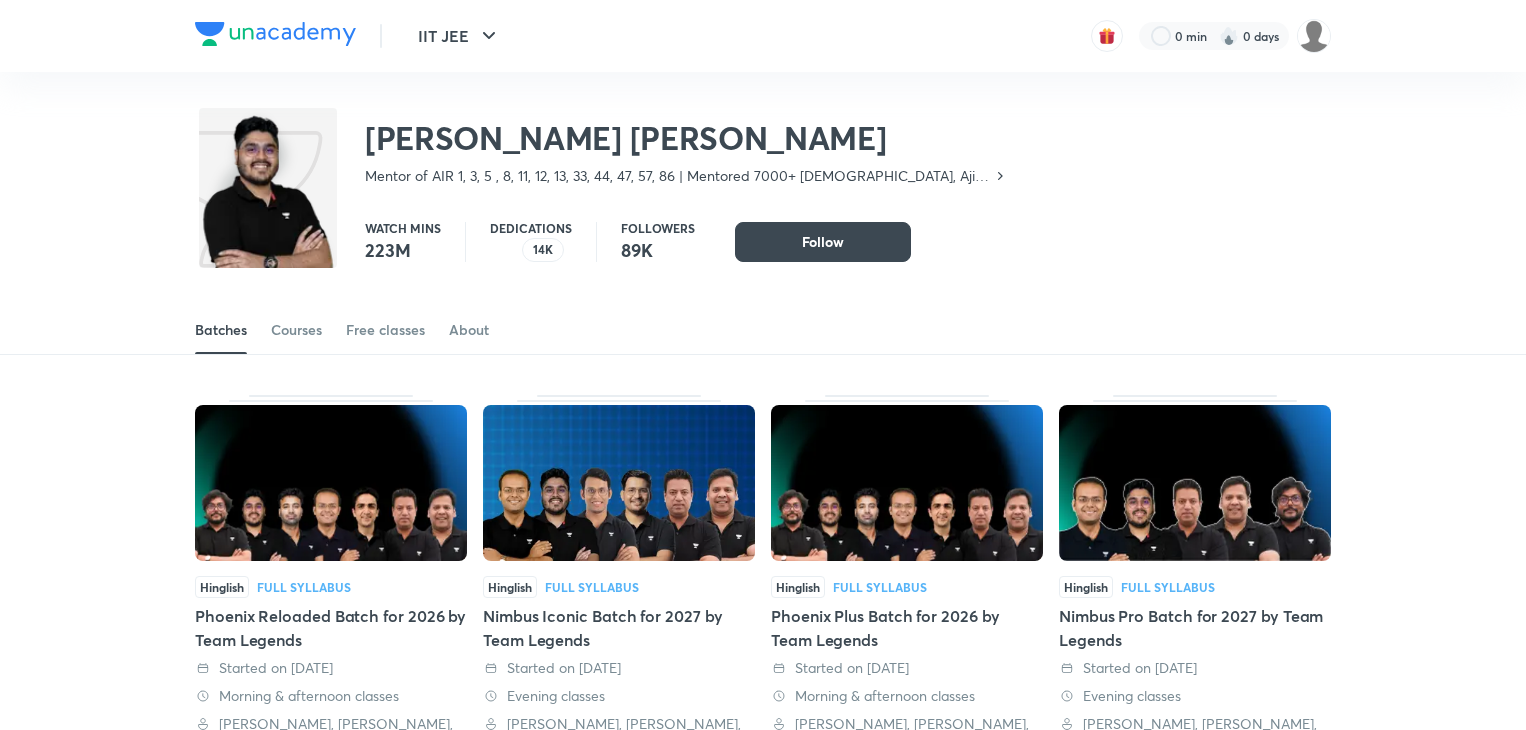 scroll, scrollTop: 0, scrollLeft: 0, axis: both 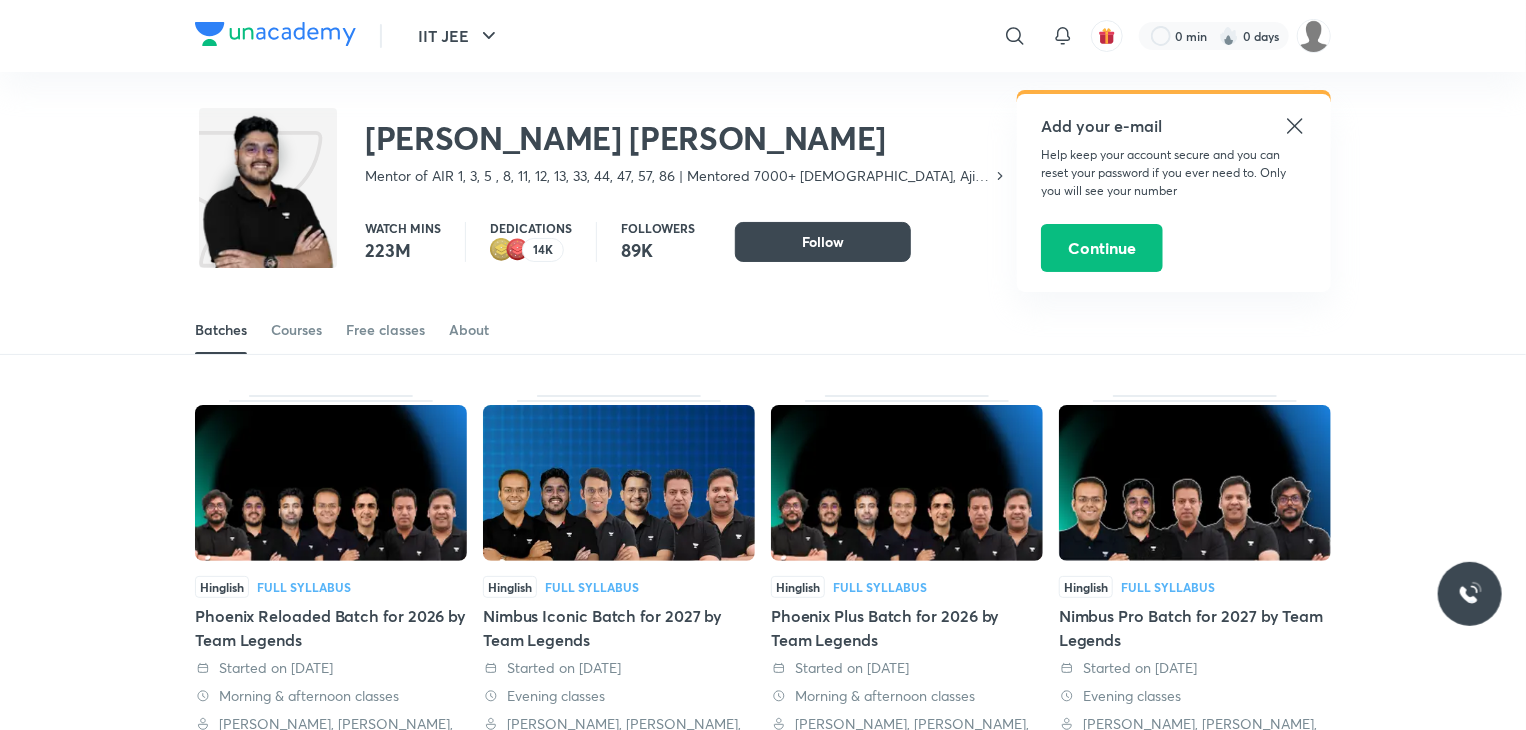click 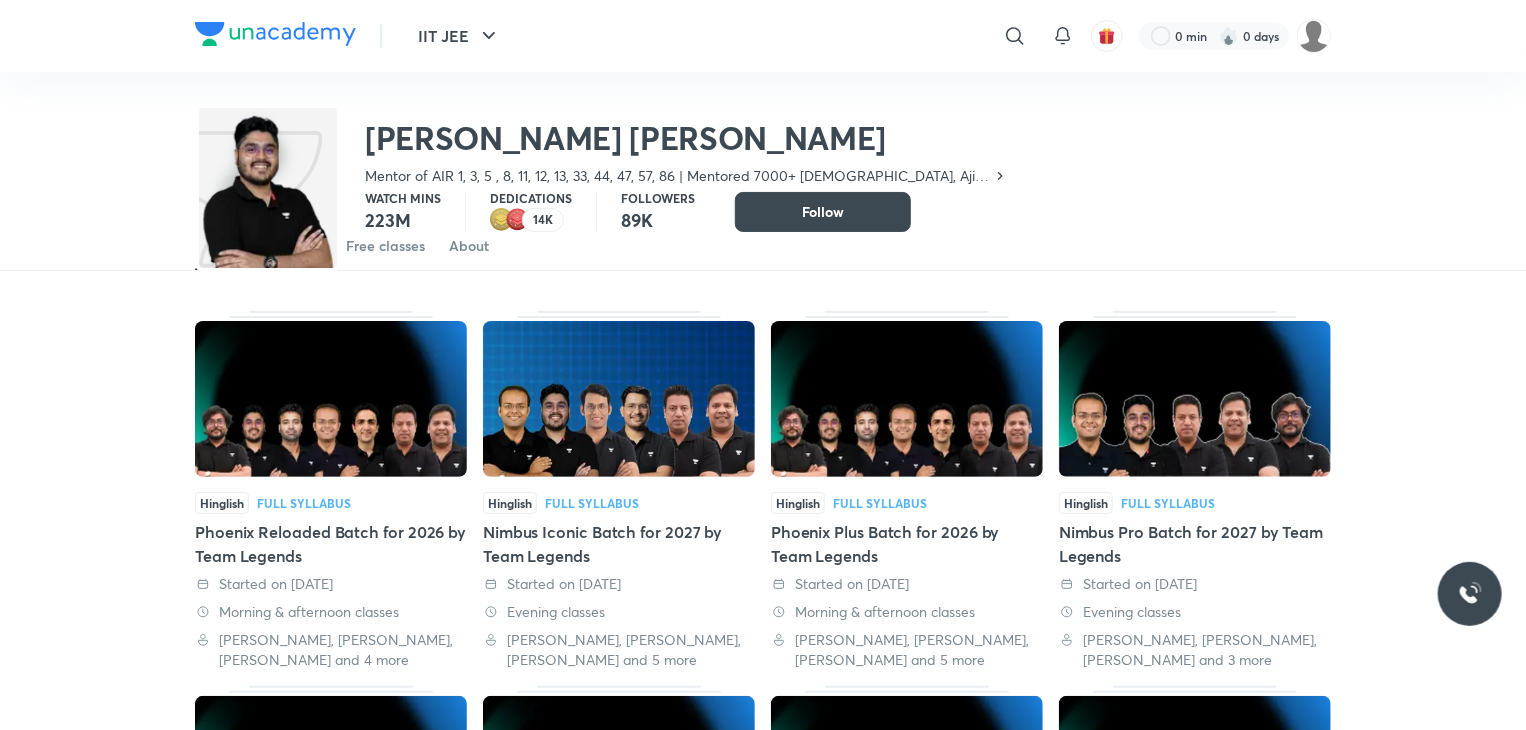 scroll, scrollTop: 0, scrollLeft: 0, axis: both 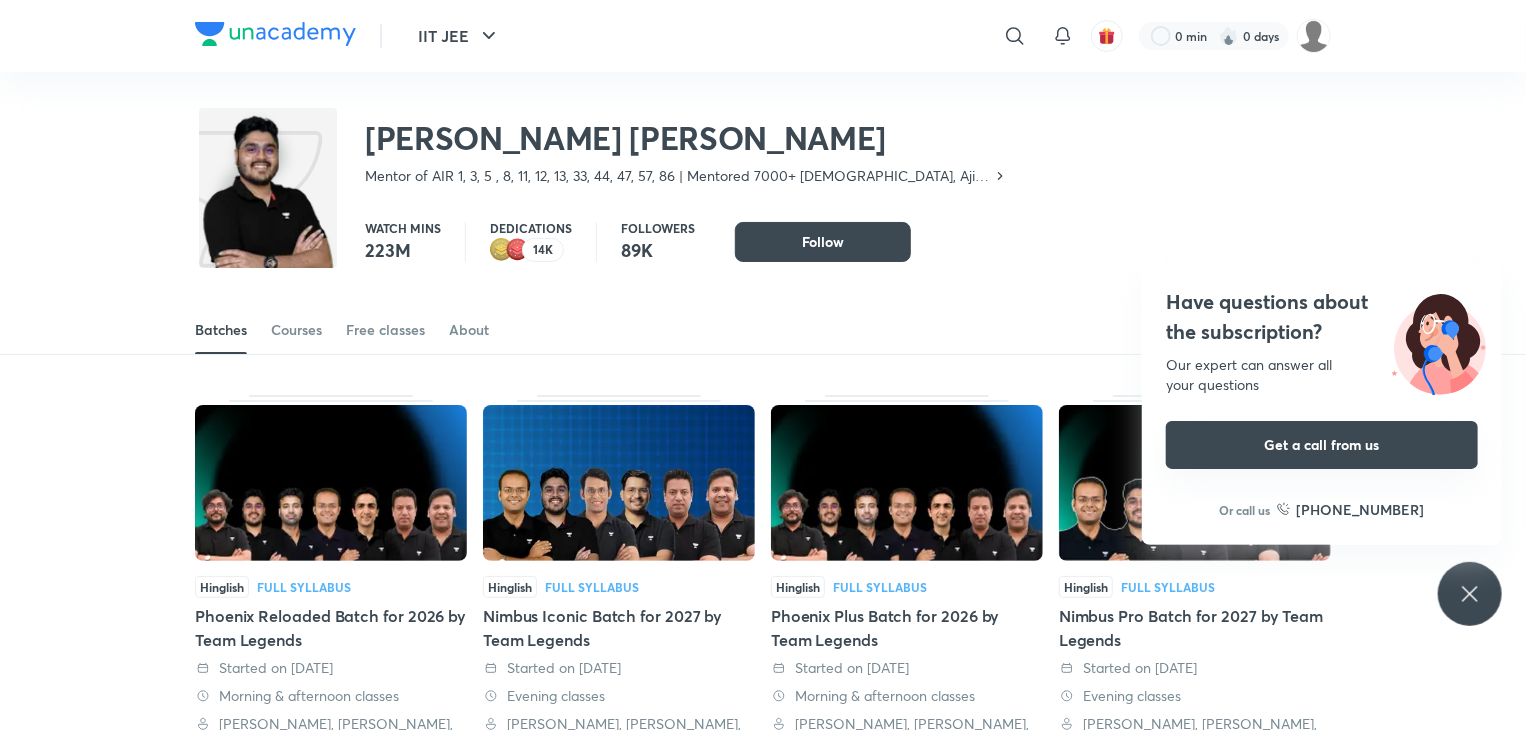 click on "Get a call from us" at bounding box center (1322, 445) 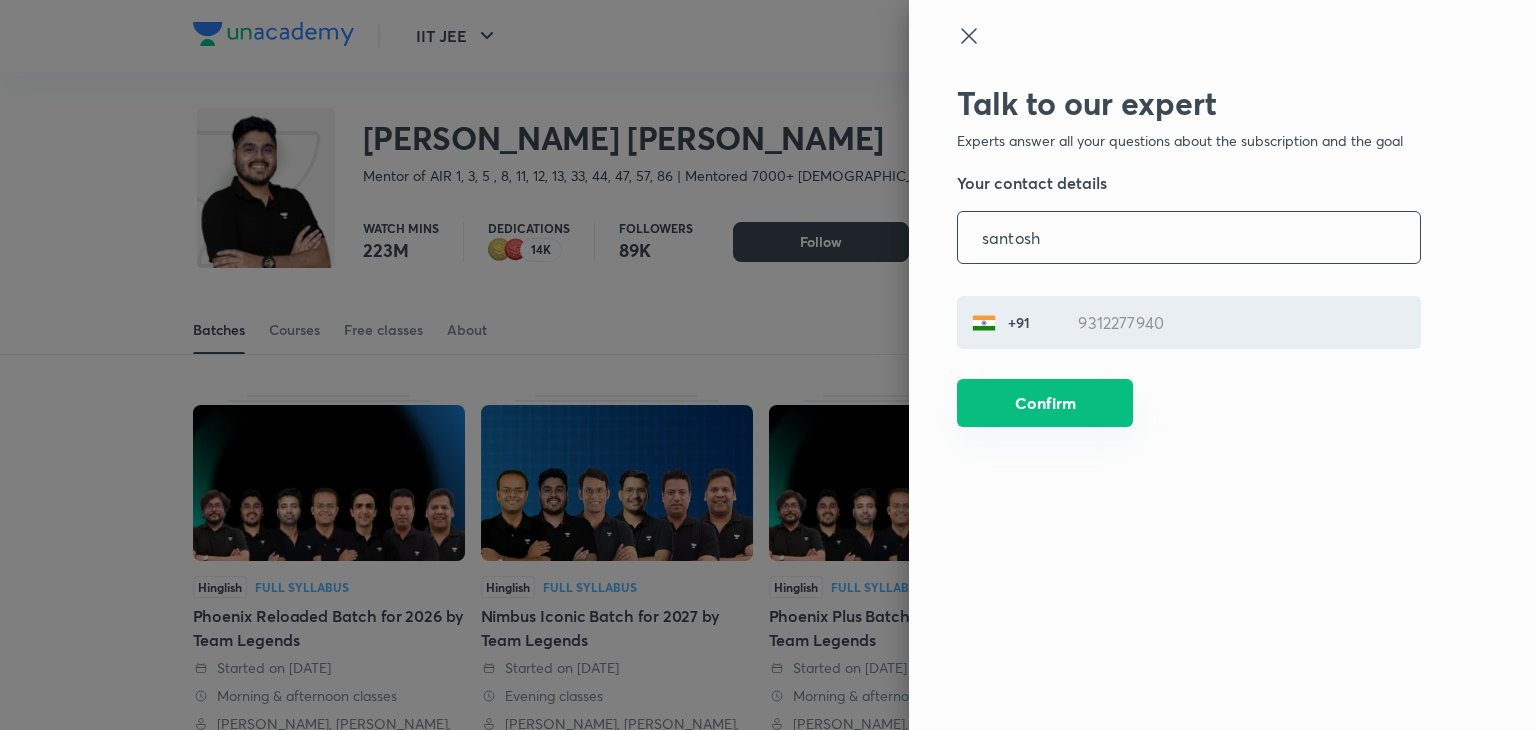 click on "Confirm" at bounding box center [1045, 403] 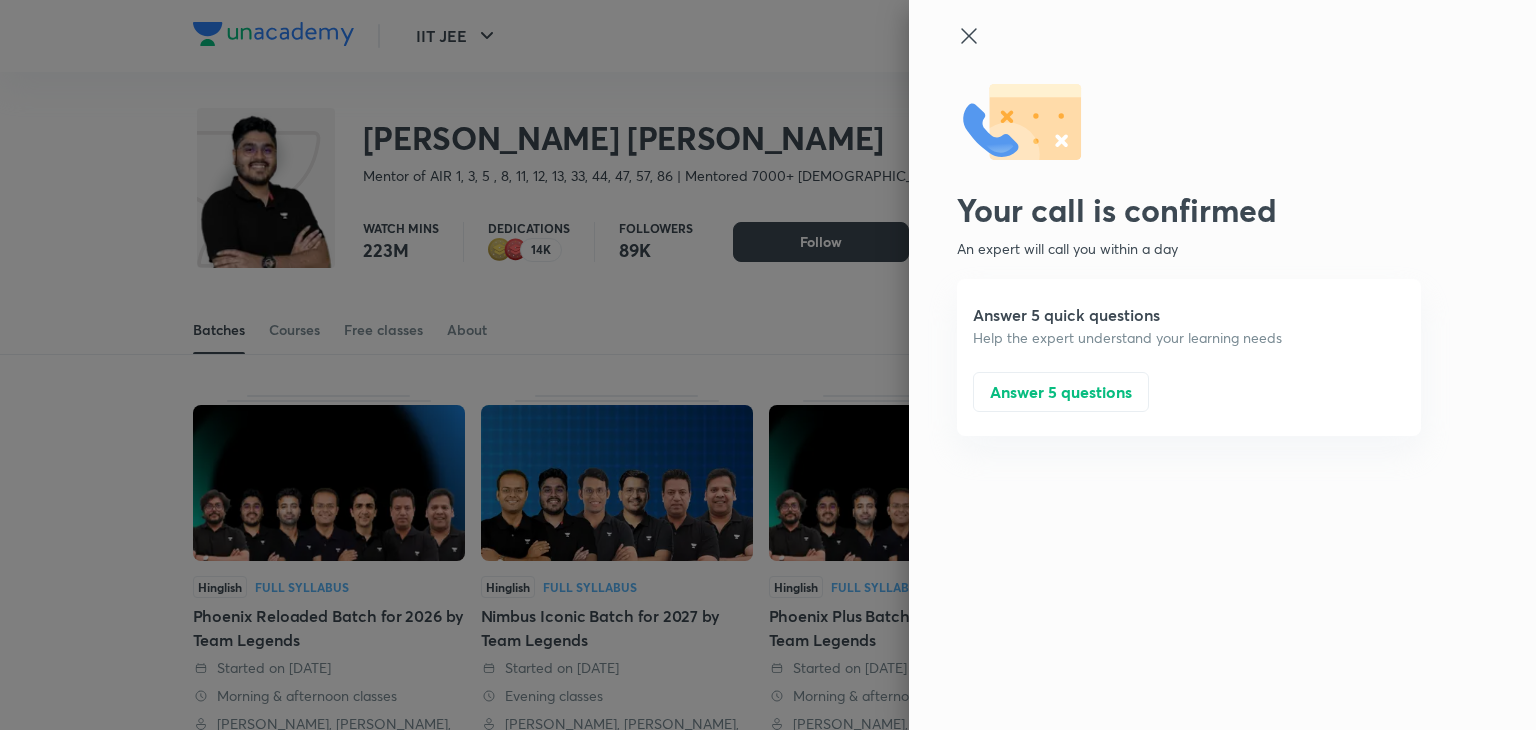 click 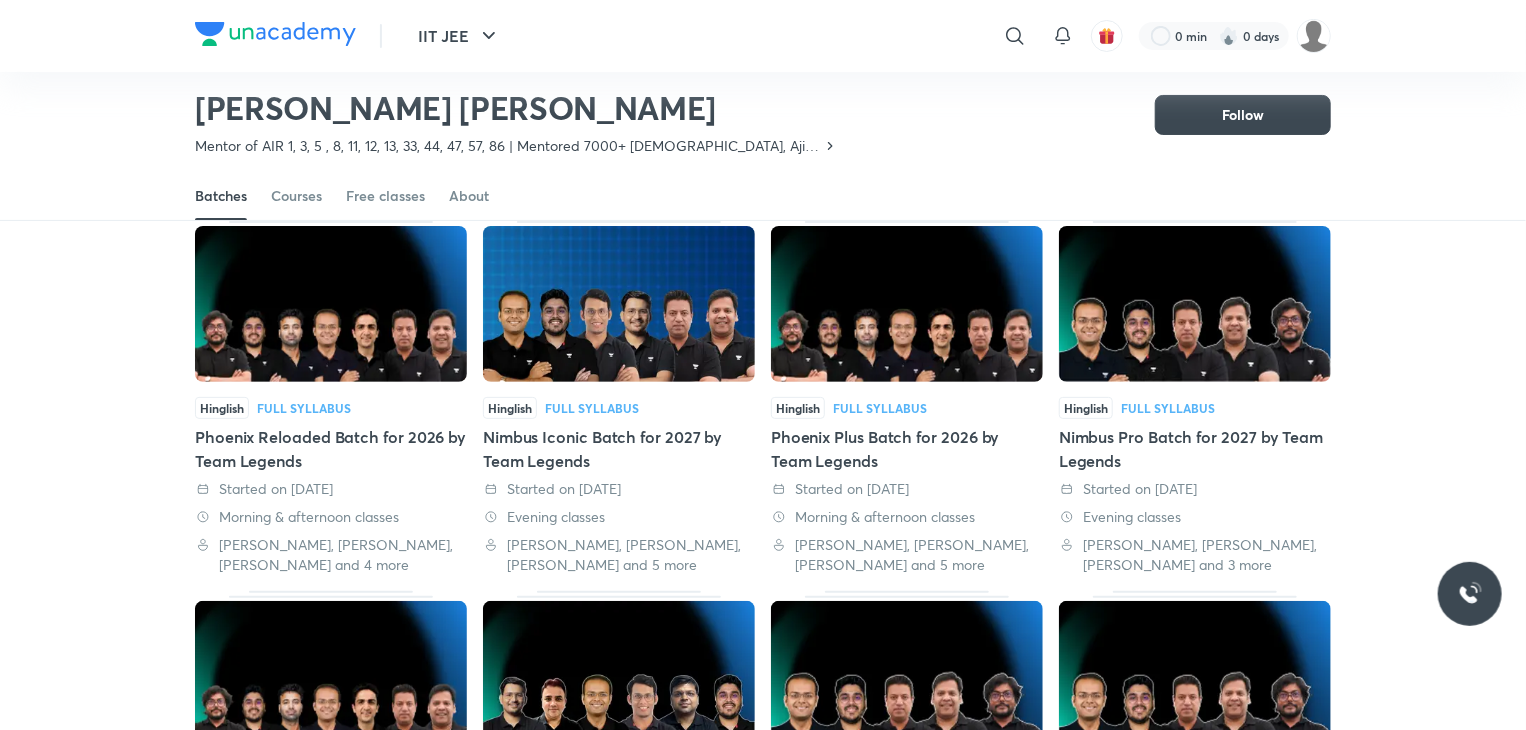 scroll, scrollTop: 108, scrollLeft: 0, axis: vertical 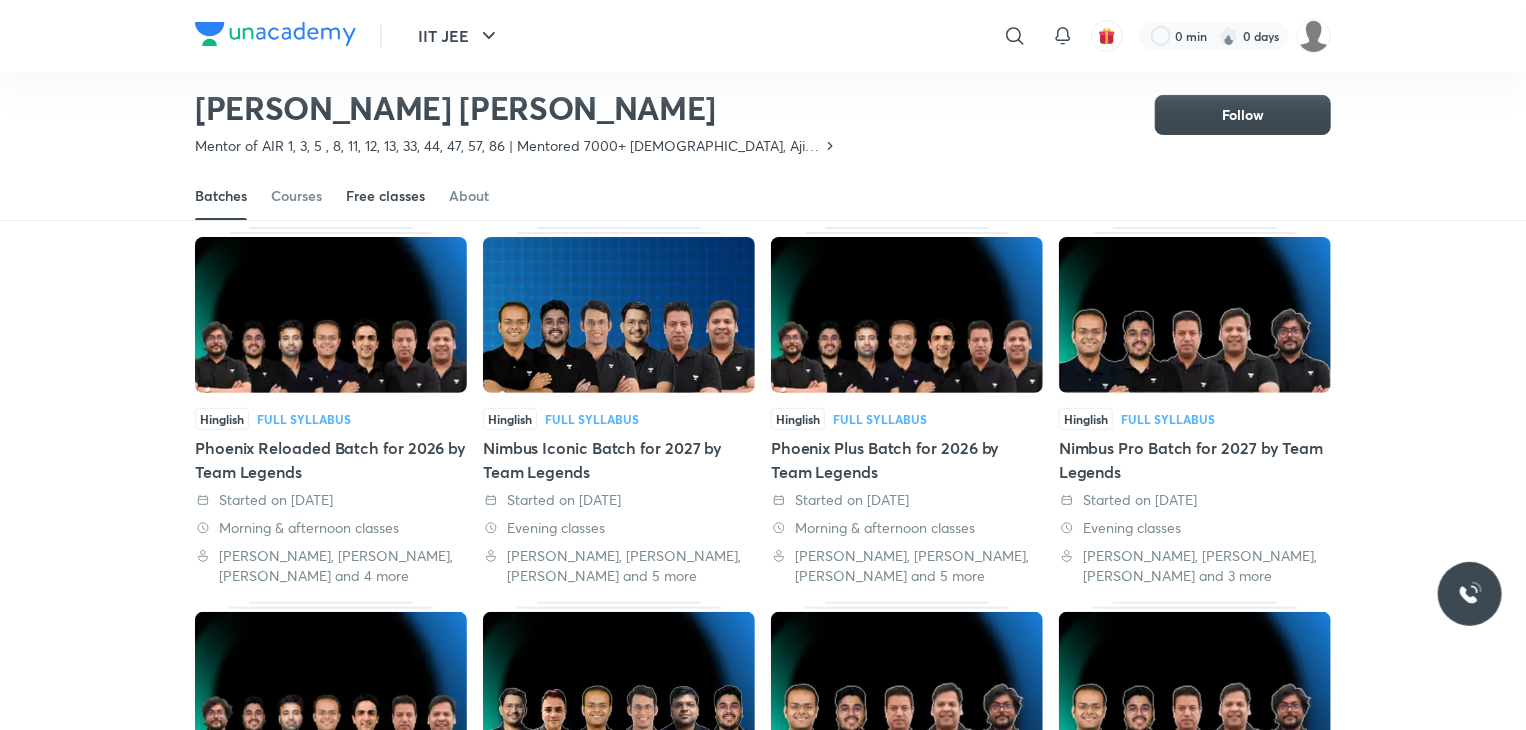click on "Free classes" at bounding box center (385, 196) 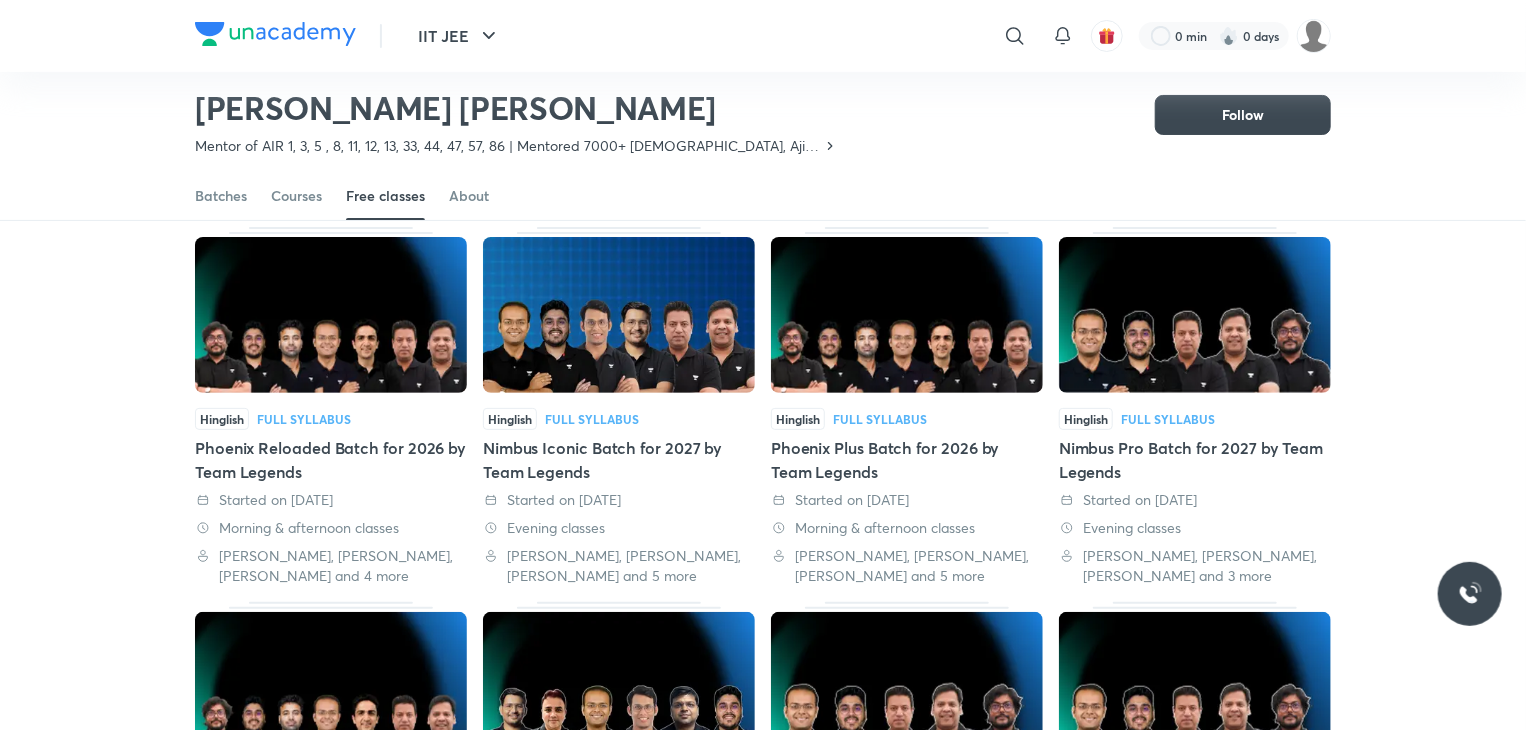 scroll, scrollTop: 0, scrollLeft: 0, axis: both 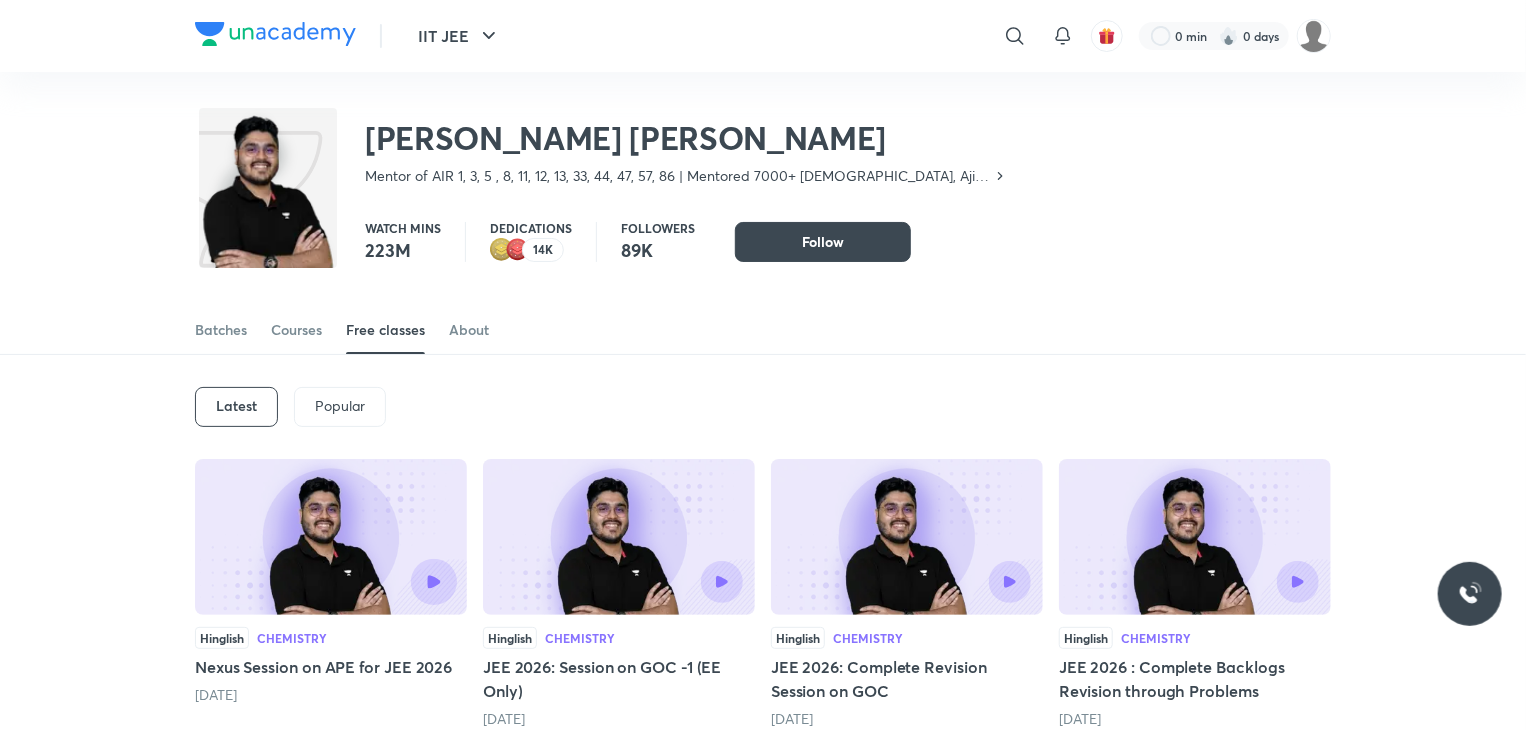 click 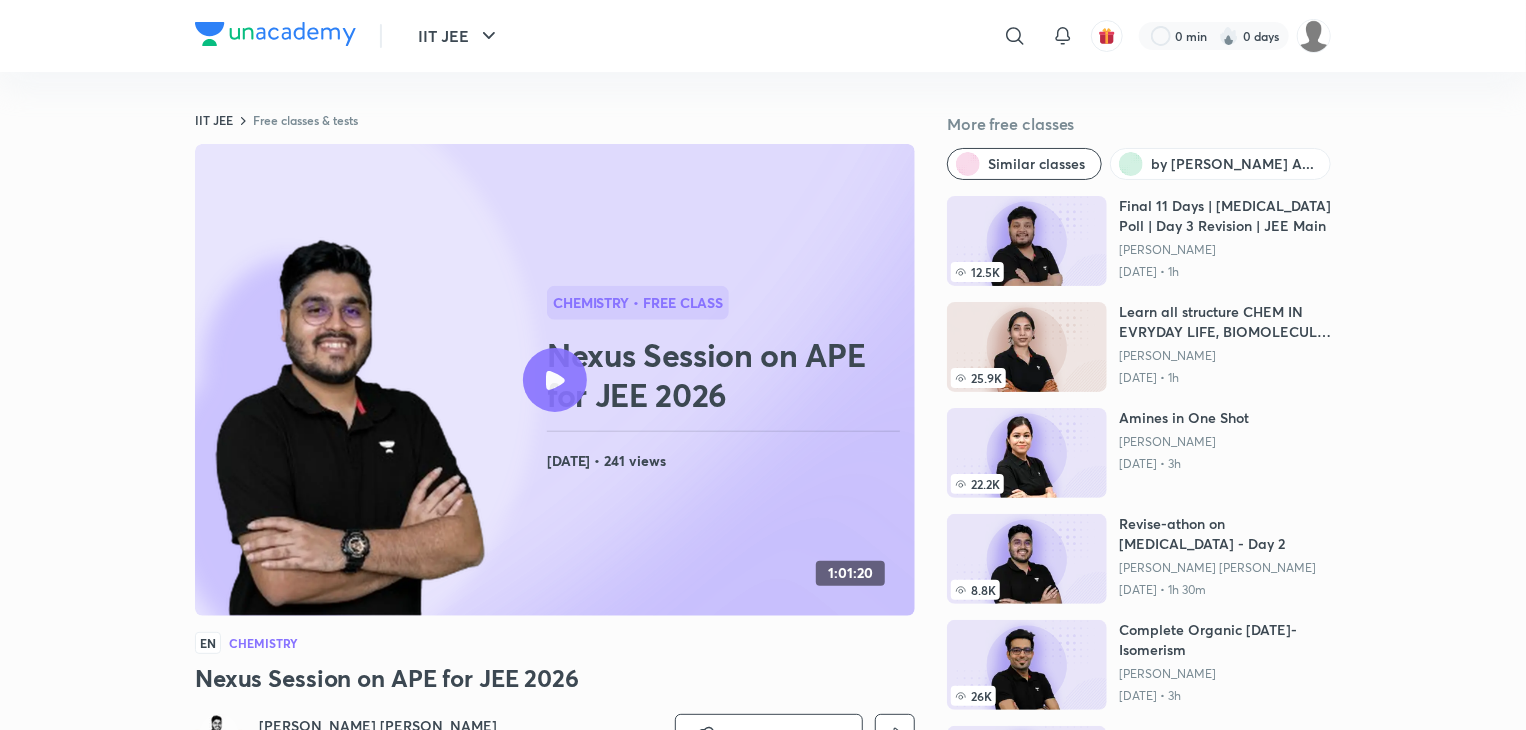 click at bounding box center (350, 428) 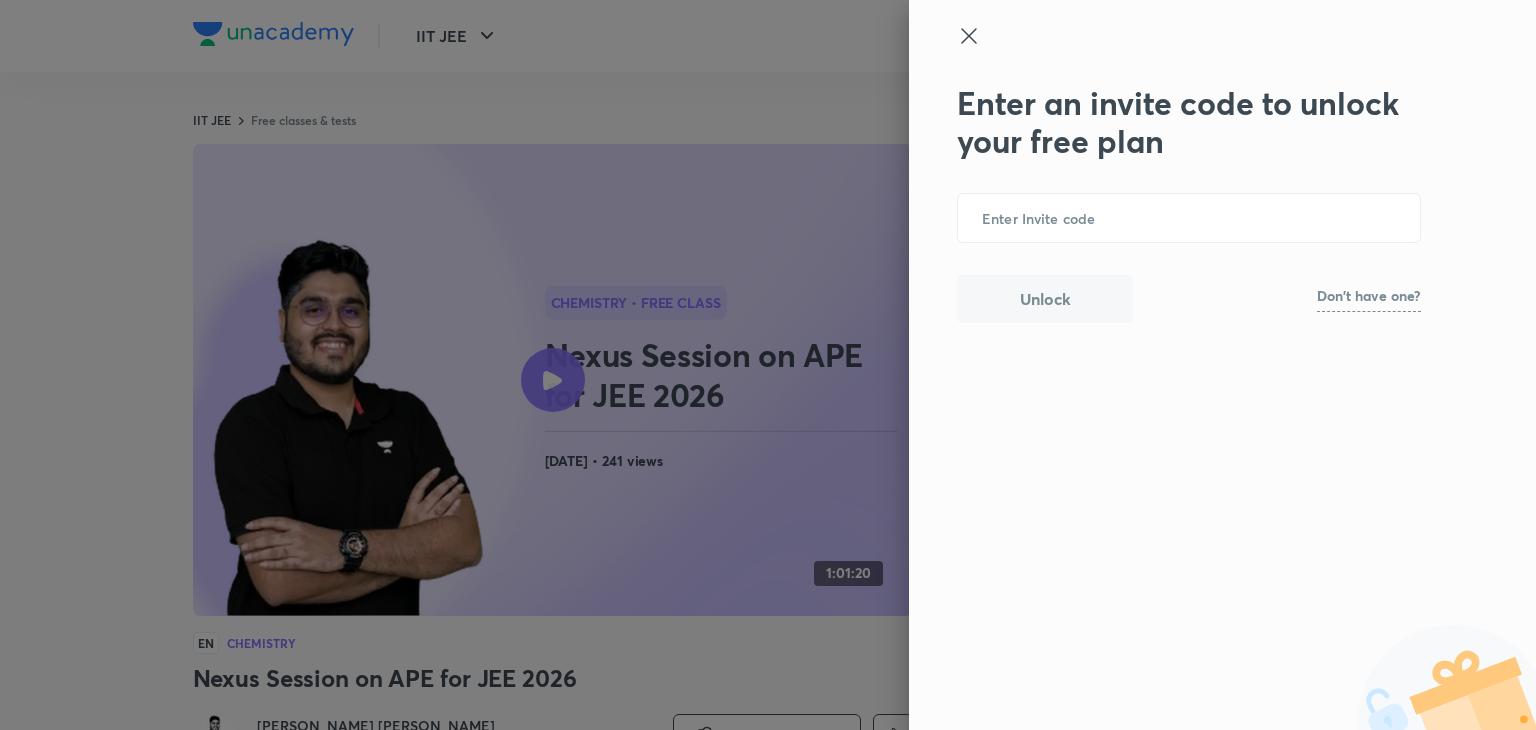 click 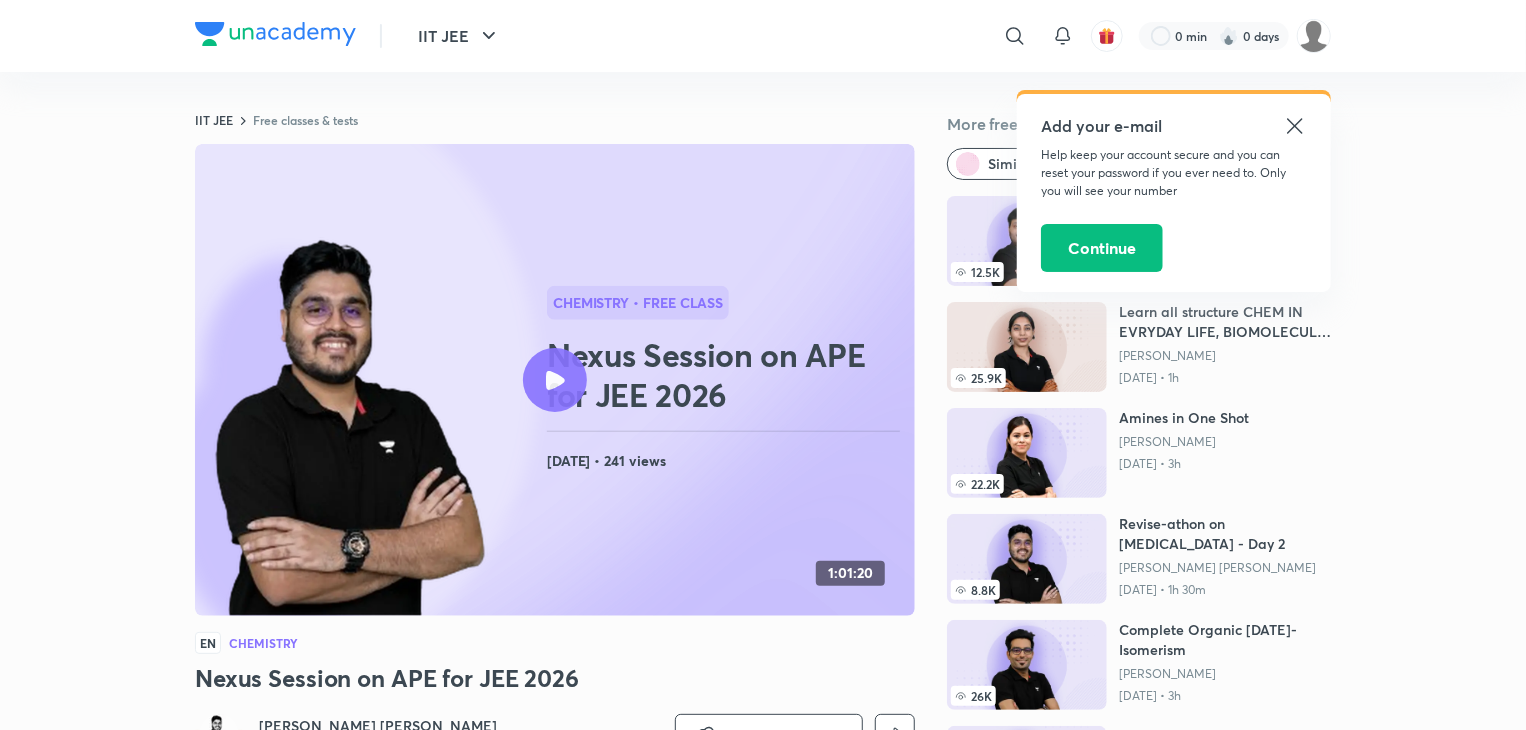 click at bounding box center (555, 380) 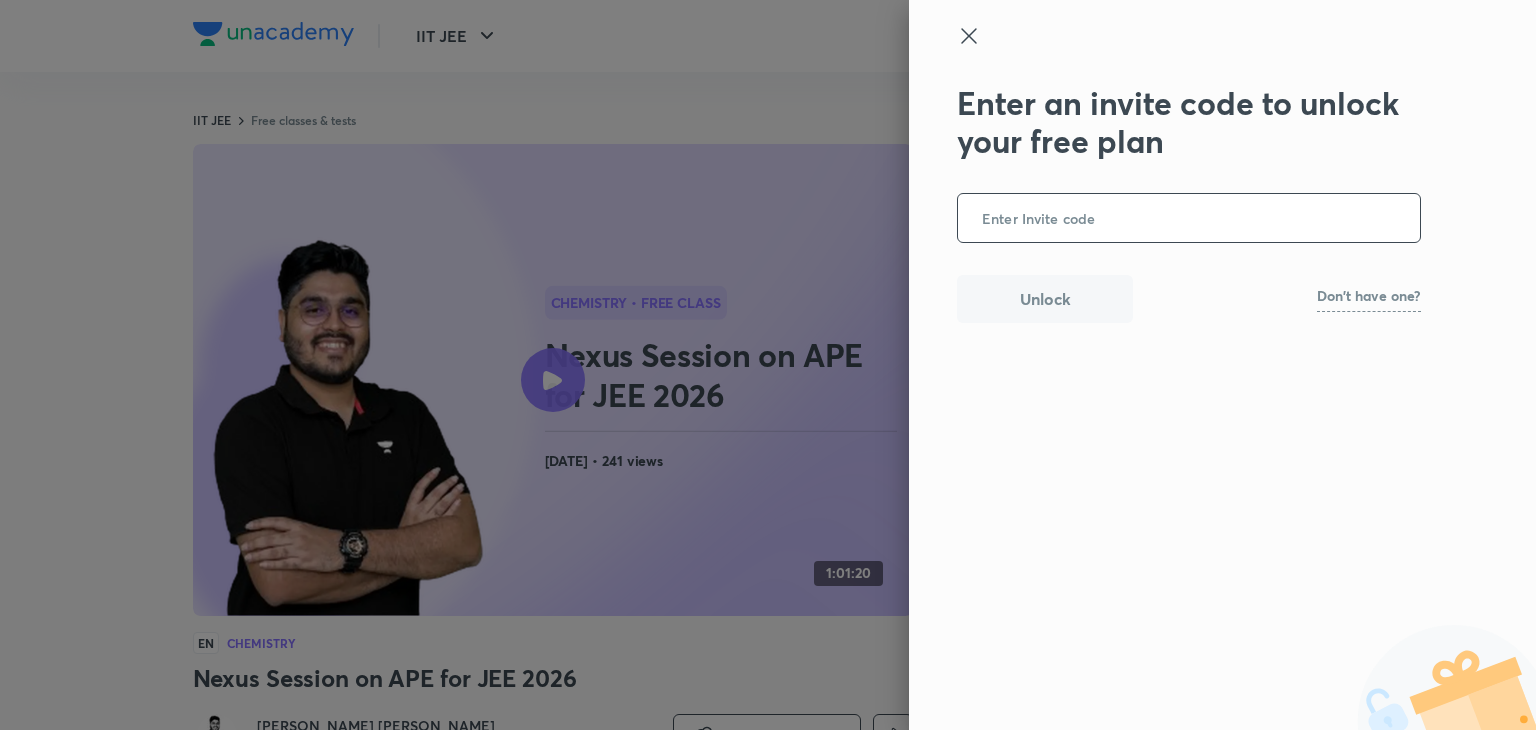 click 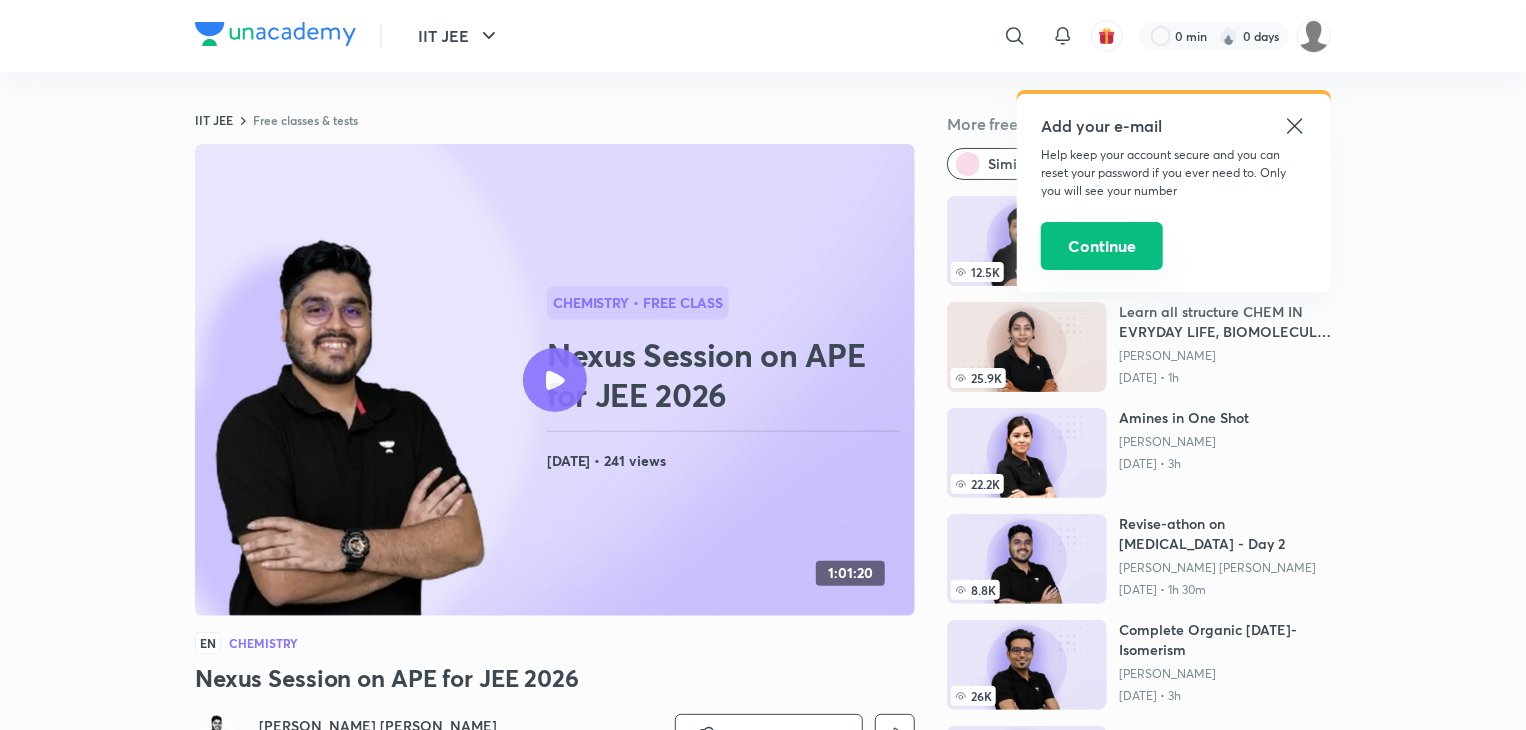 click on "Continue" at bounding box center [1102, 246] 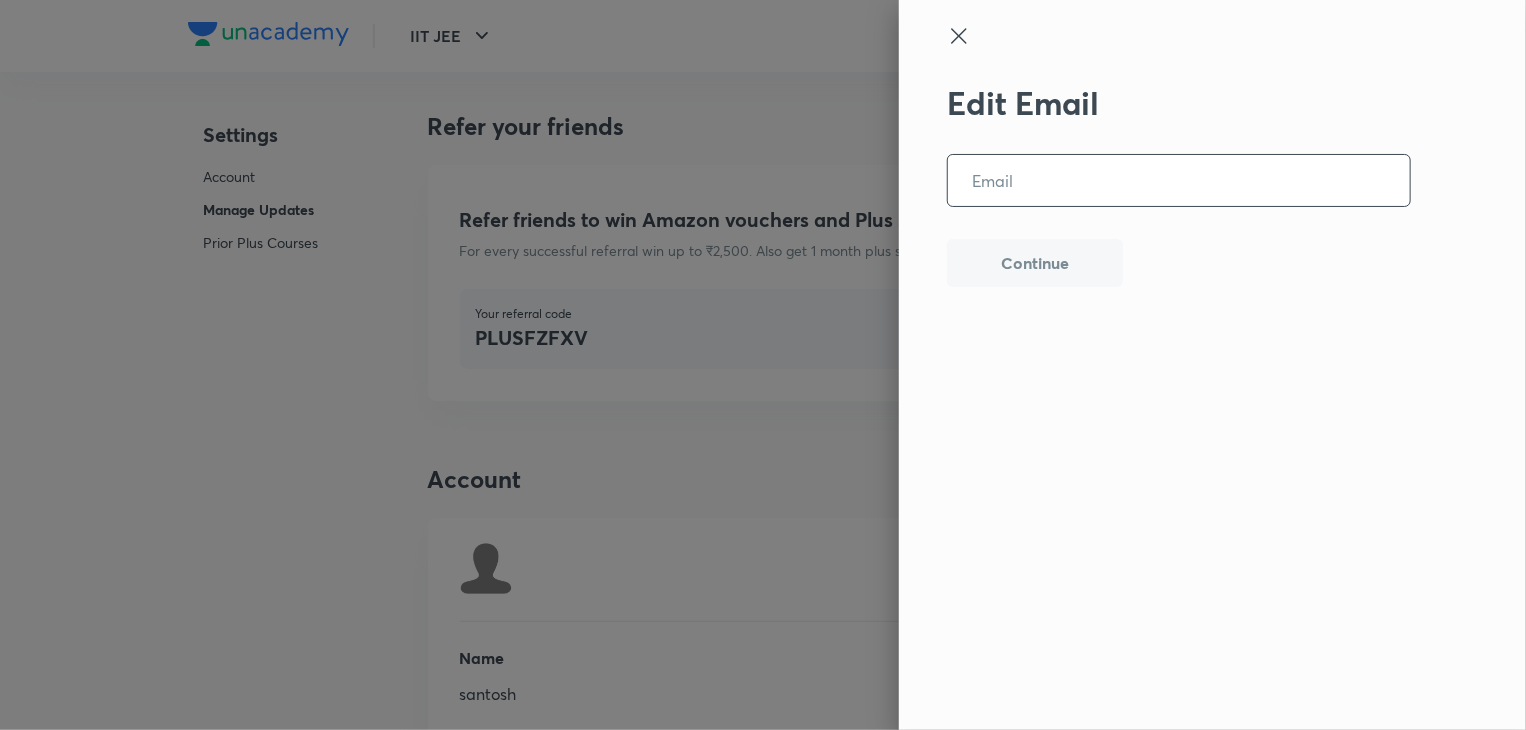 scroll, scrollTop: 4907, scrollLeft: 0, axis: vertical 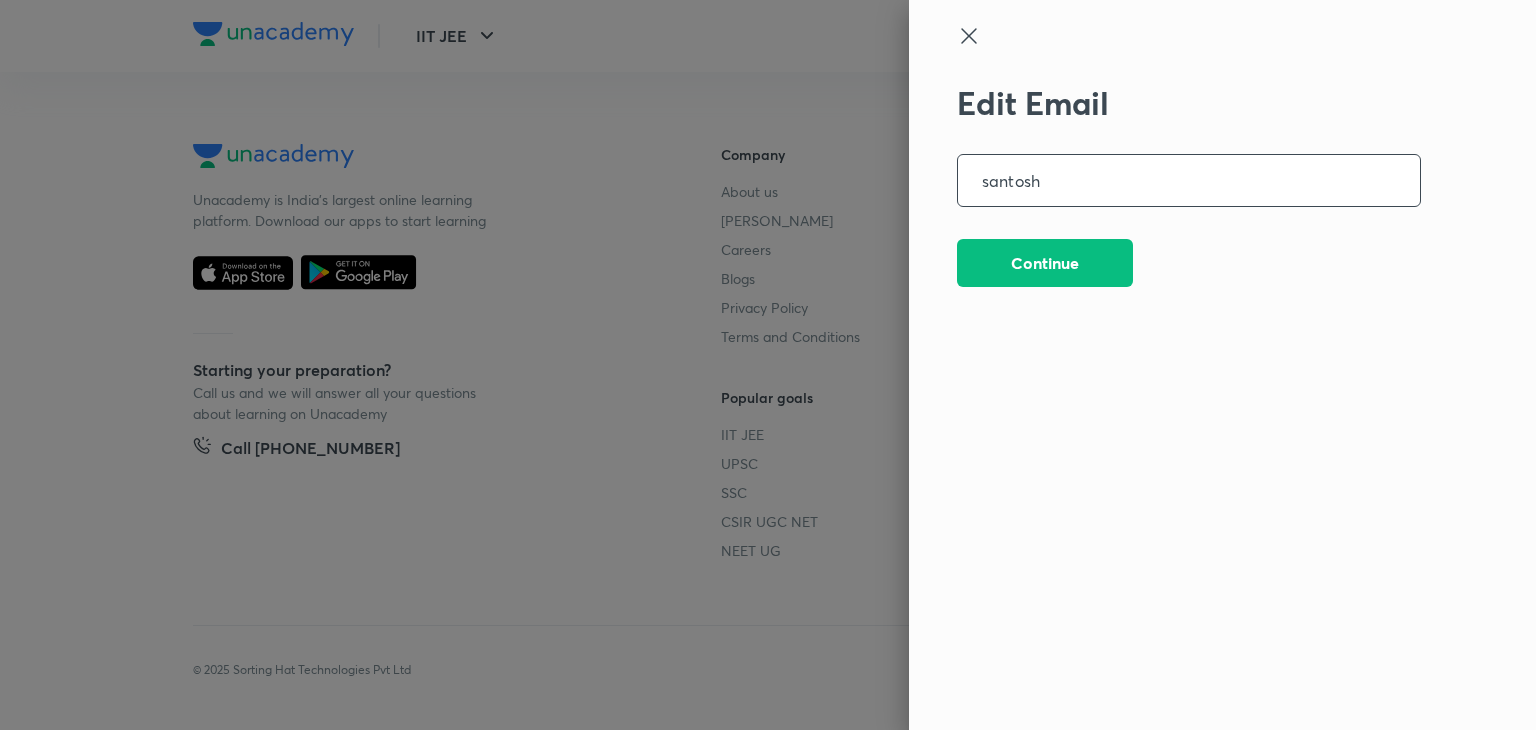 type on "santosh@taxmann.com" 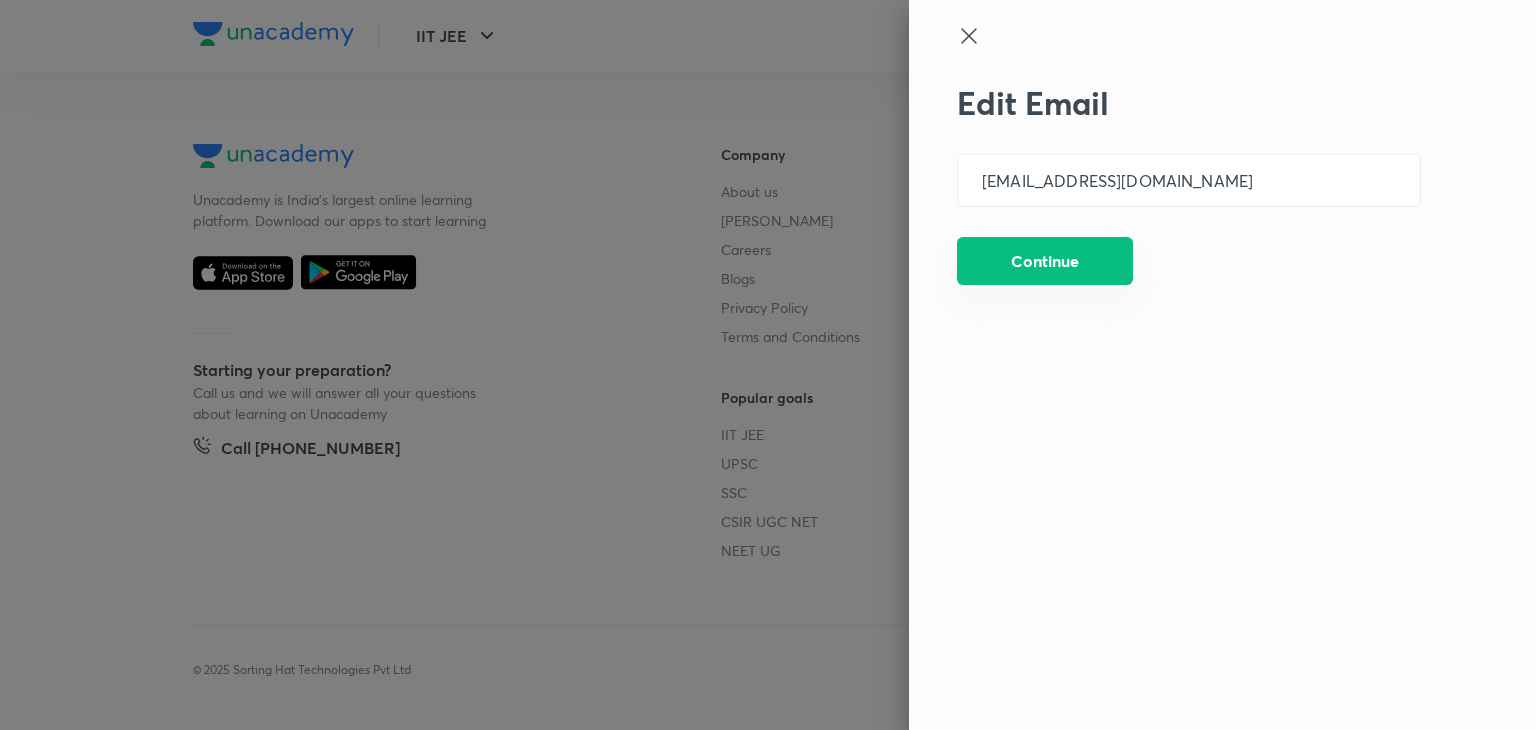 click on "Continue" at bounding box center (1045, 261) 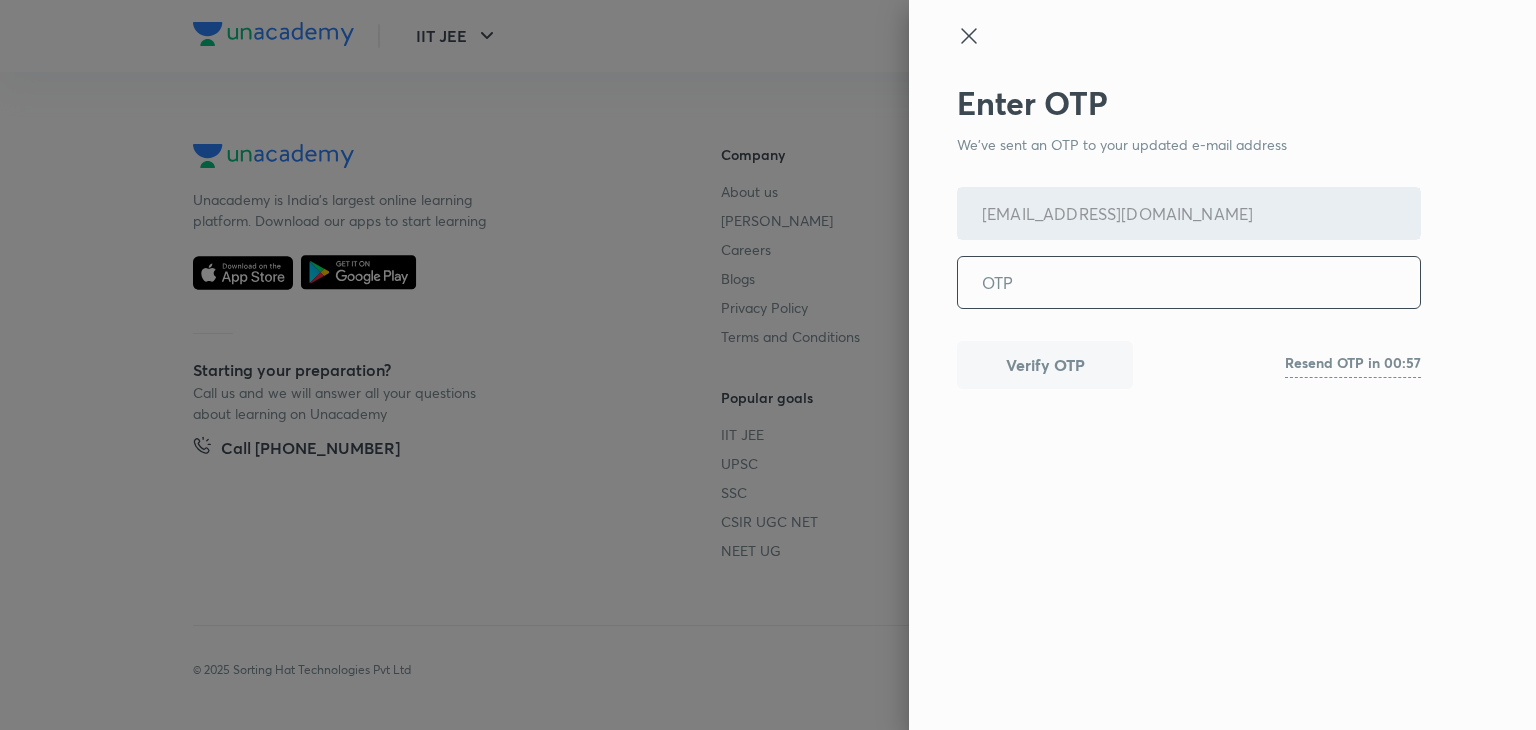 click 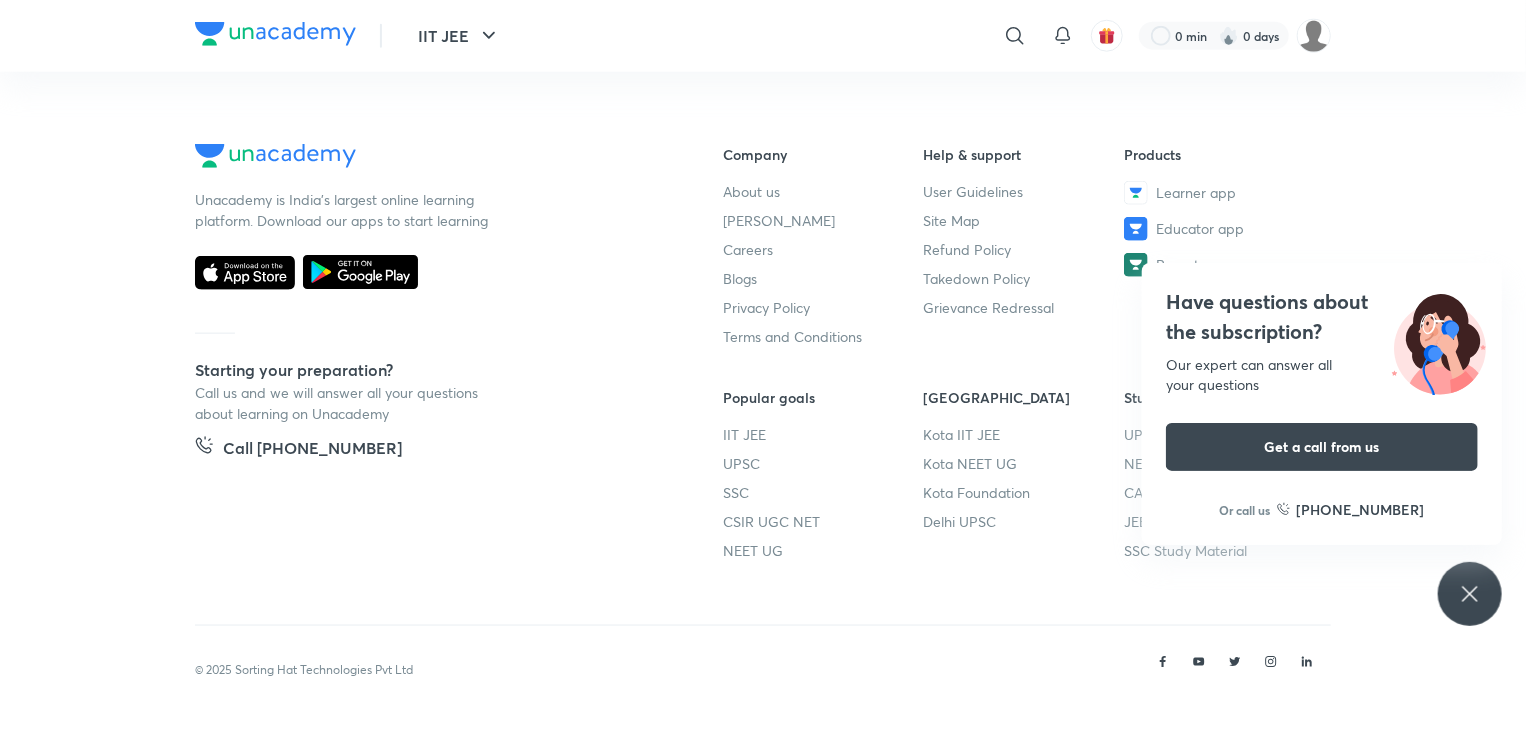 click 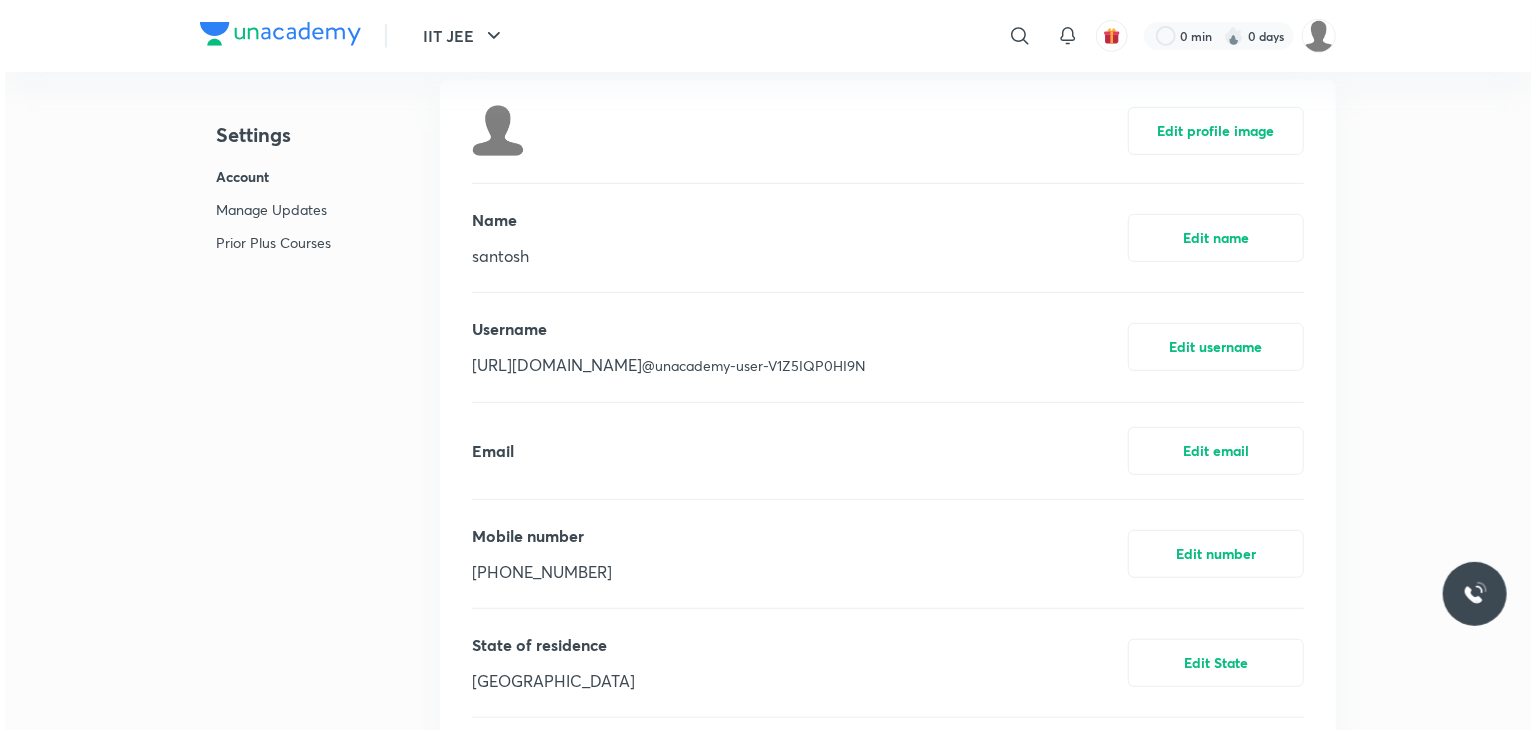 scroll, scrollTop: 0, scrollLeft: 0, axis: both 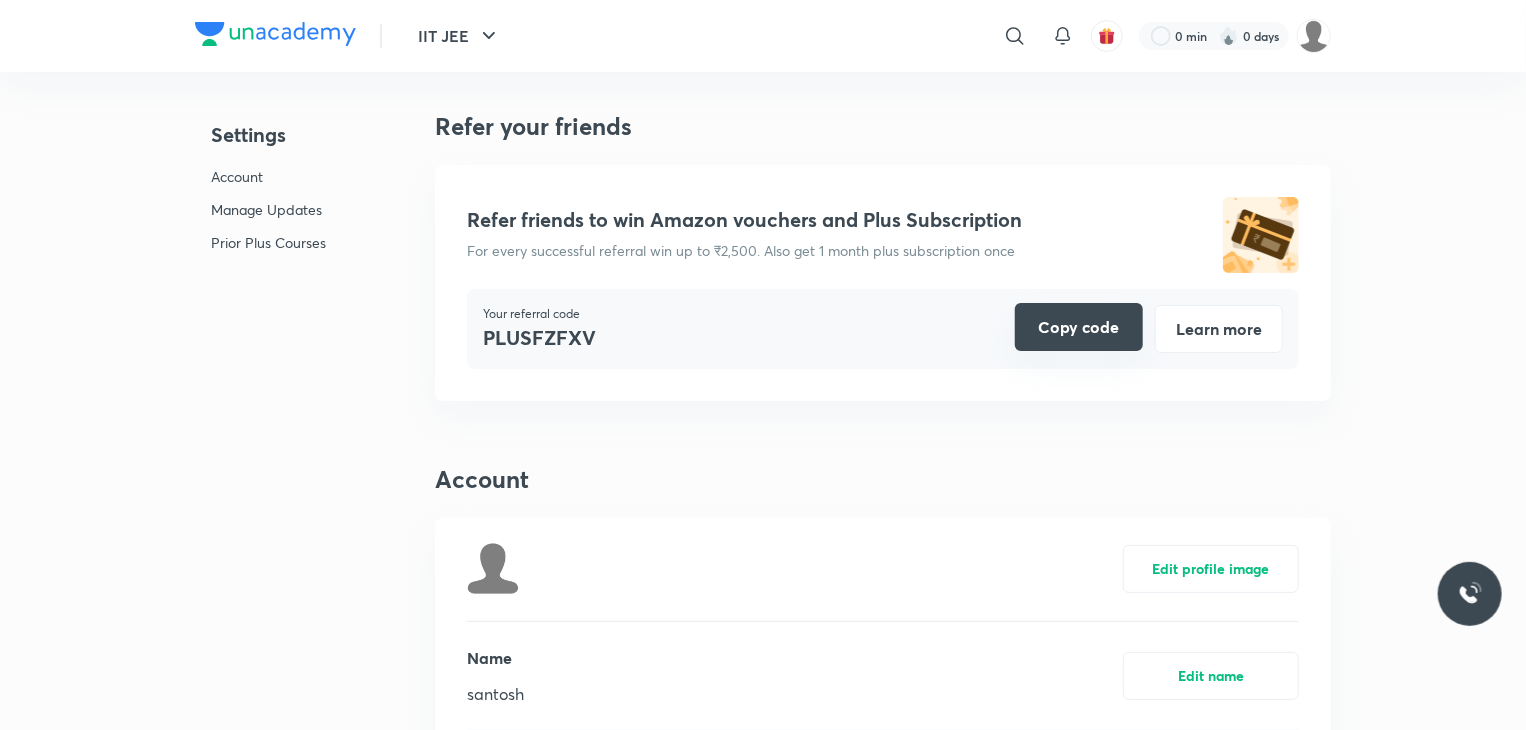 click on "Copy code" at bounding box center (1079, 327) 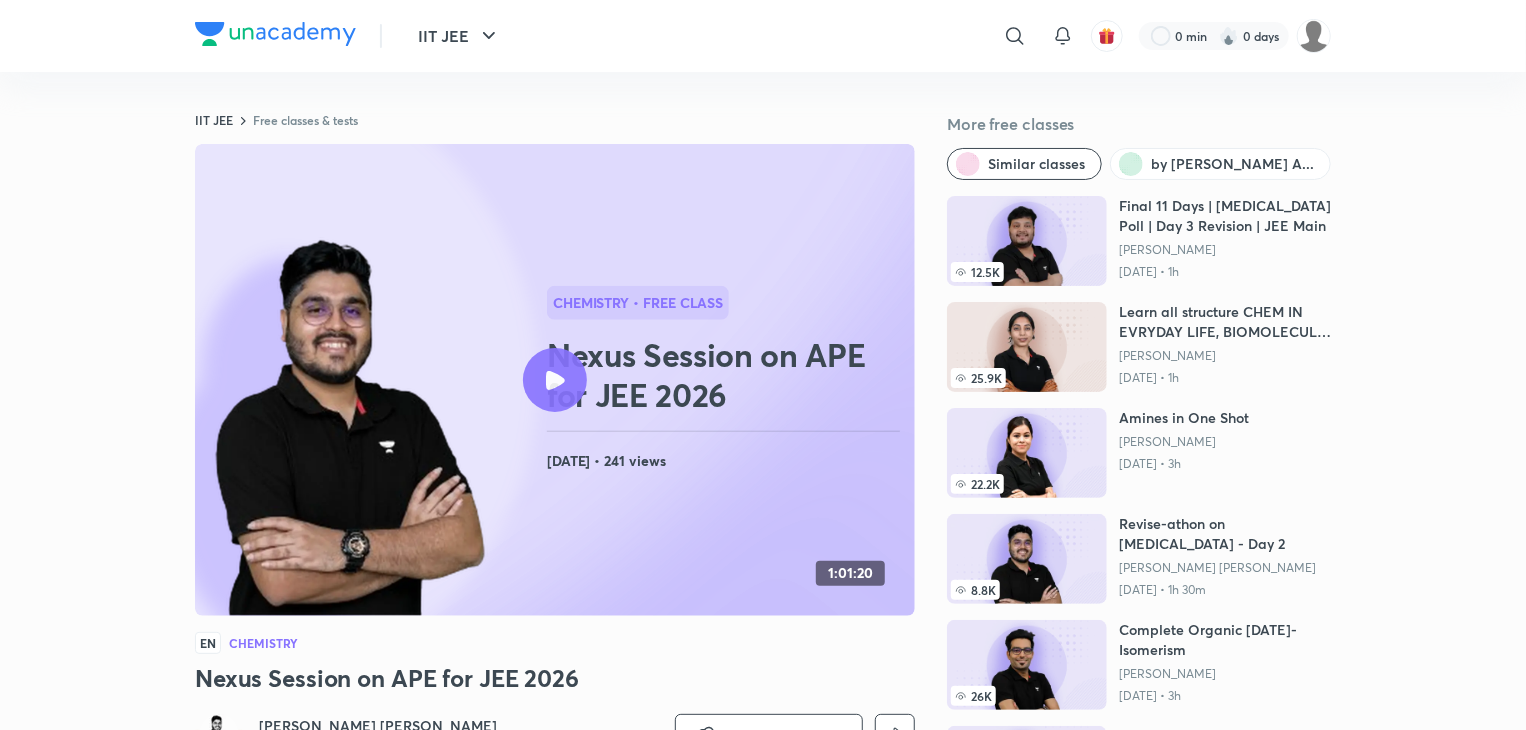 click 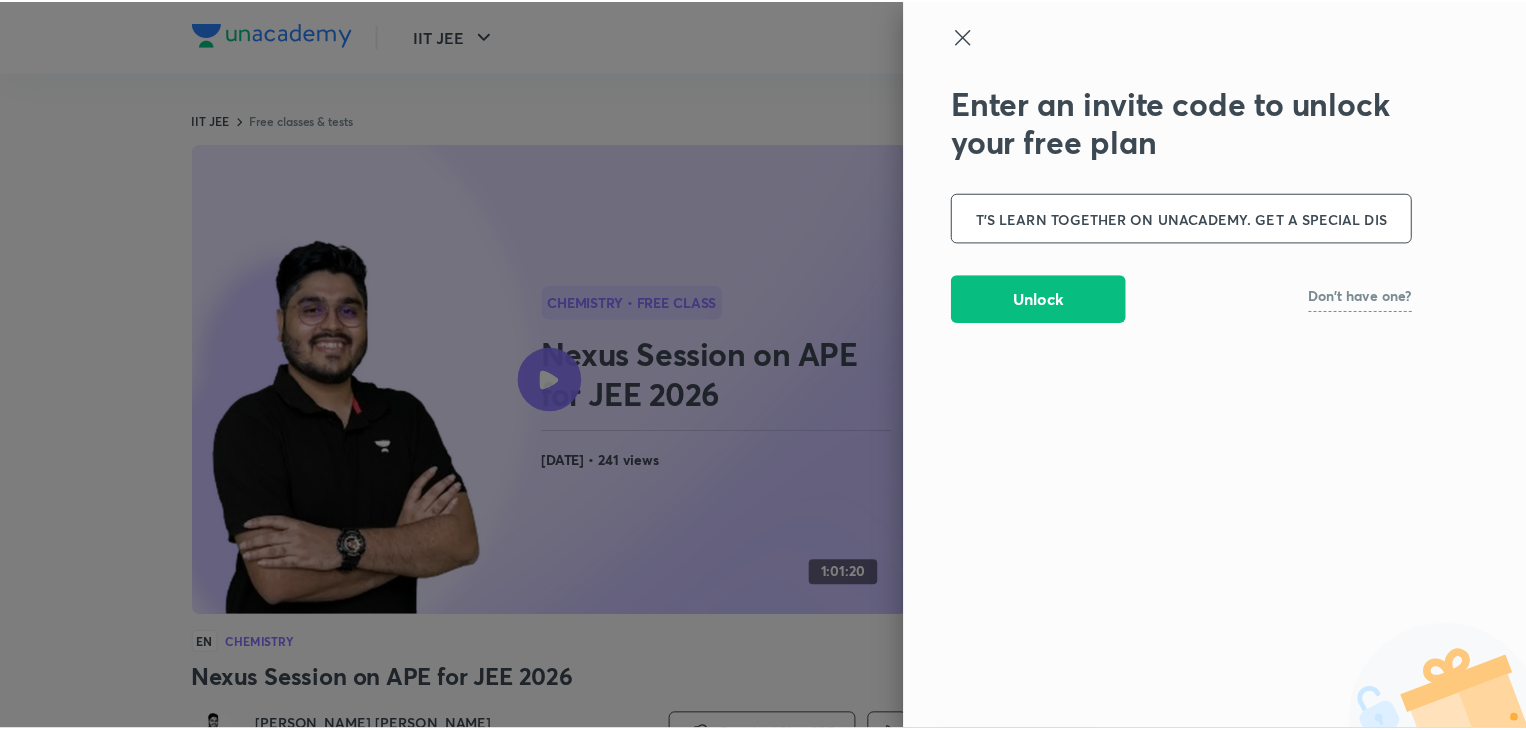 scroll, scrollTop: 0, scrollLeft: 0, axis: both 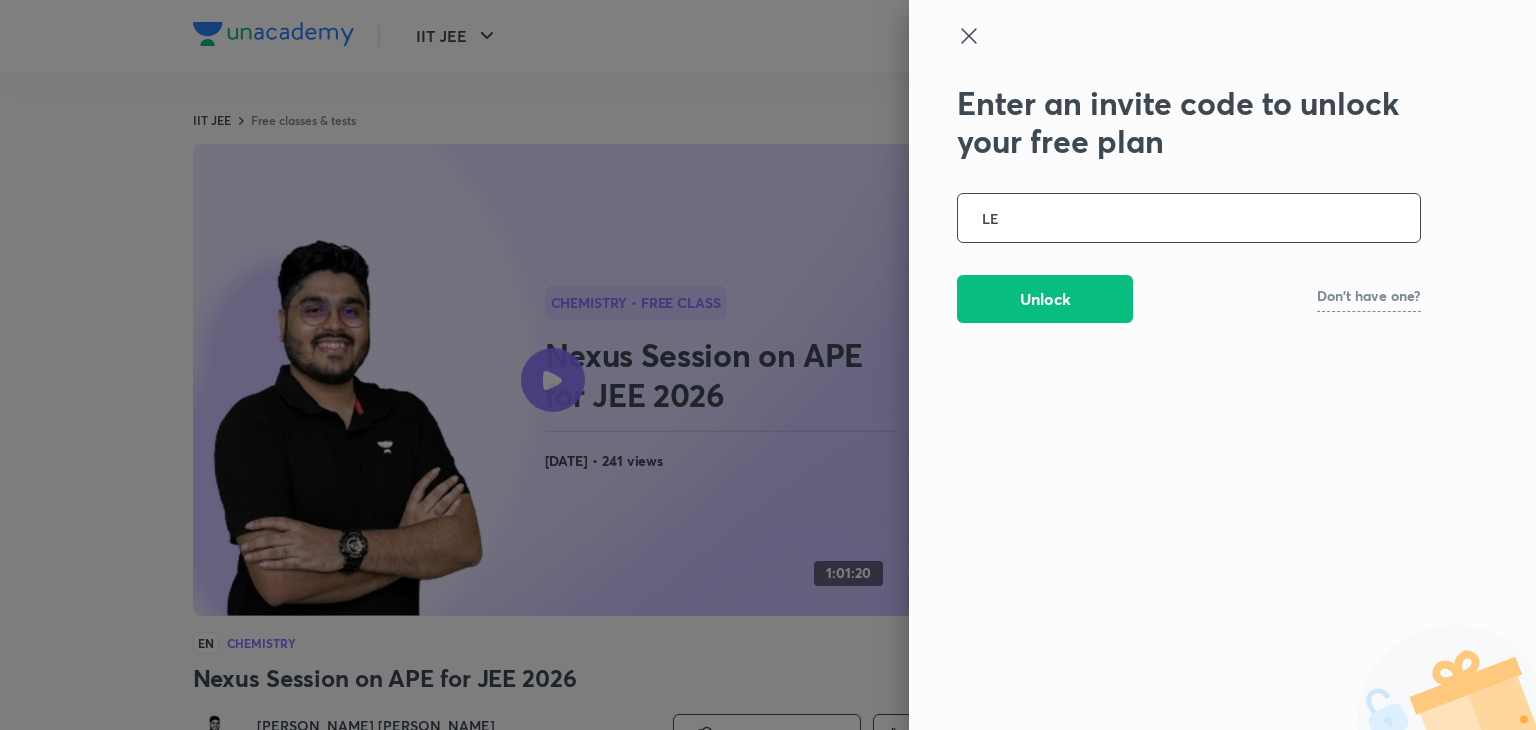 type on "L" 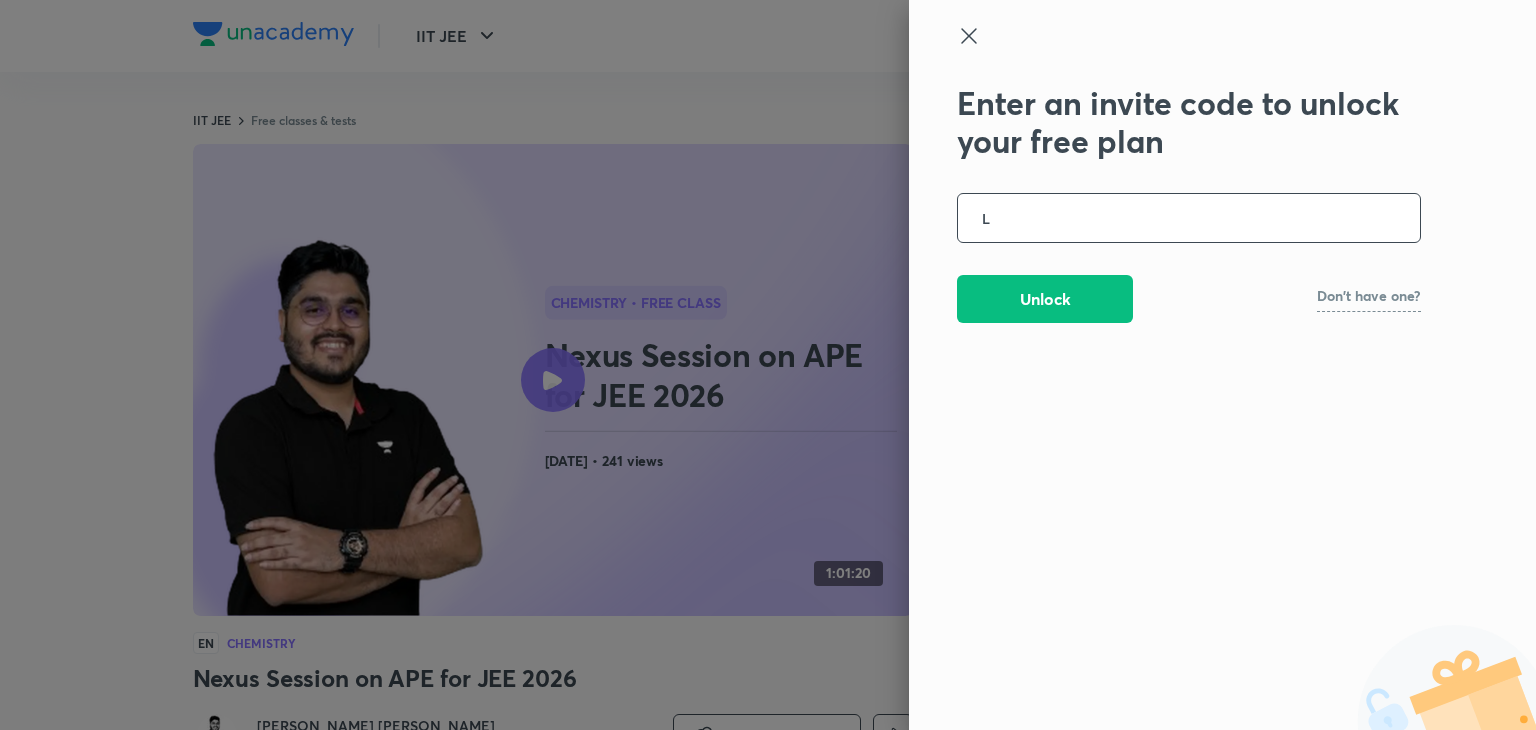type 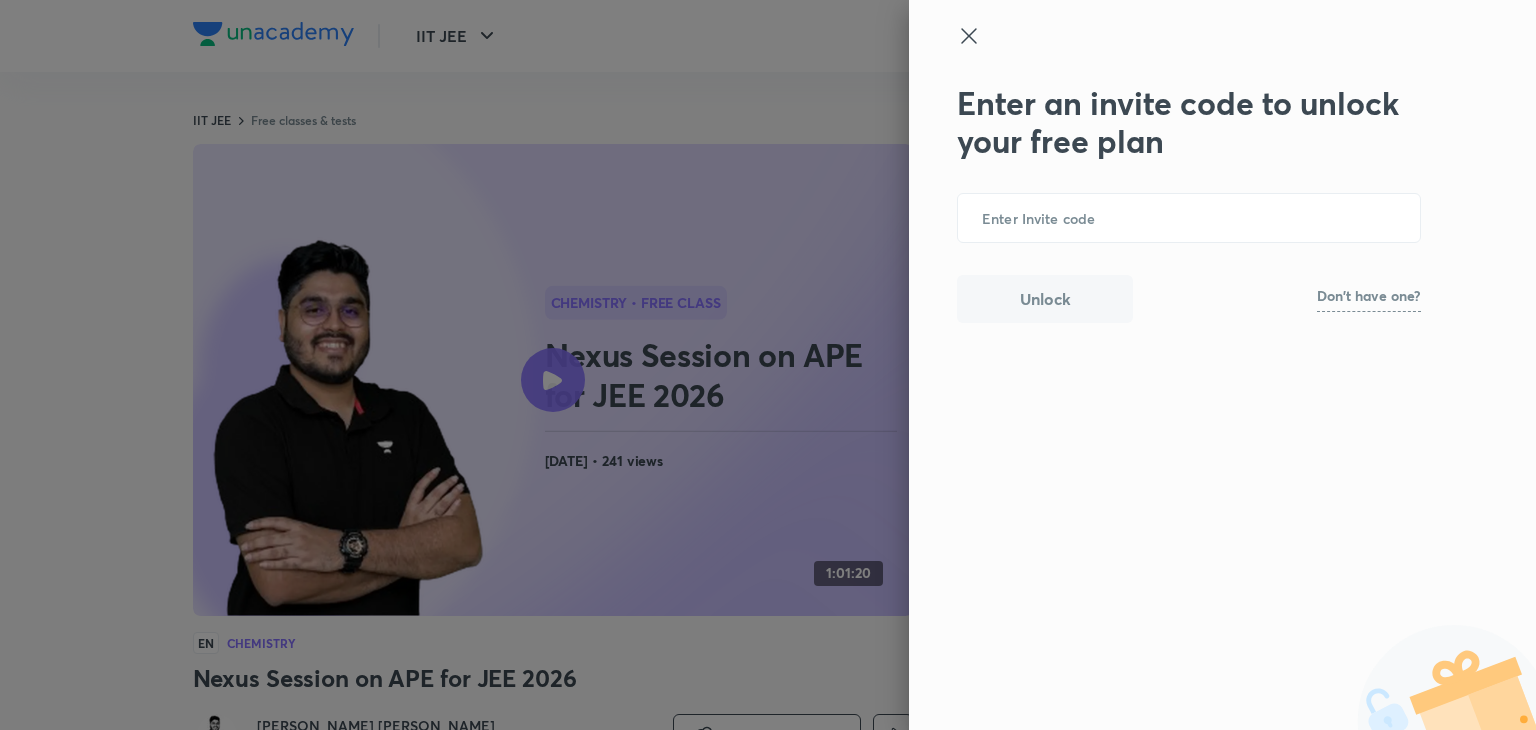 click on "Enter an invite code to unlock your free plan ​ Unlock Don't have one?" at bounding box center [1222, 365] 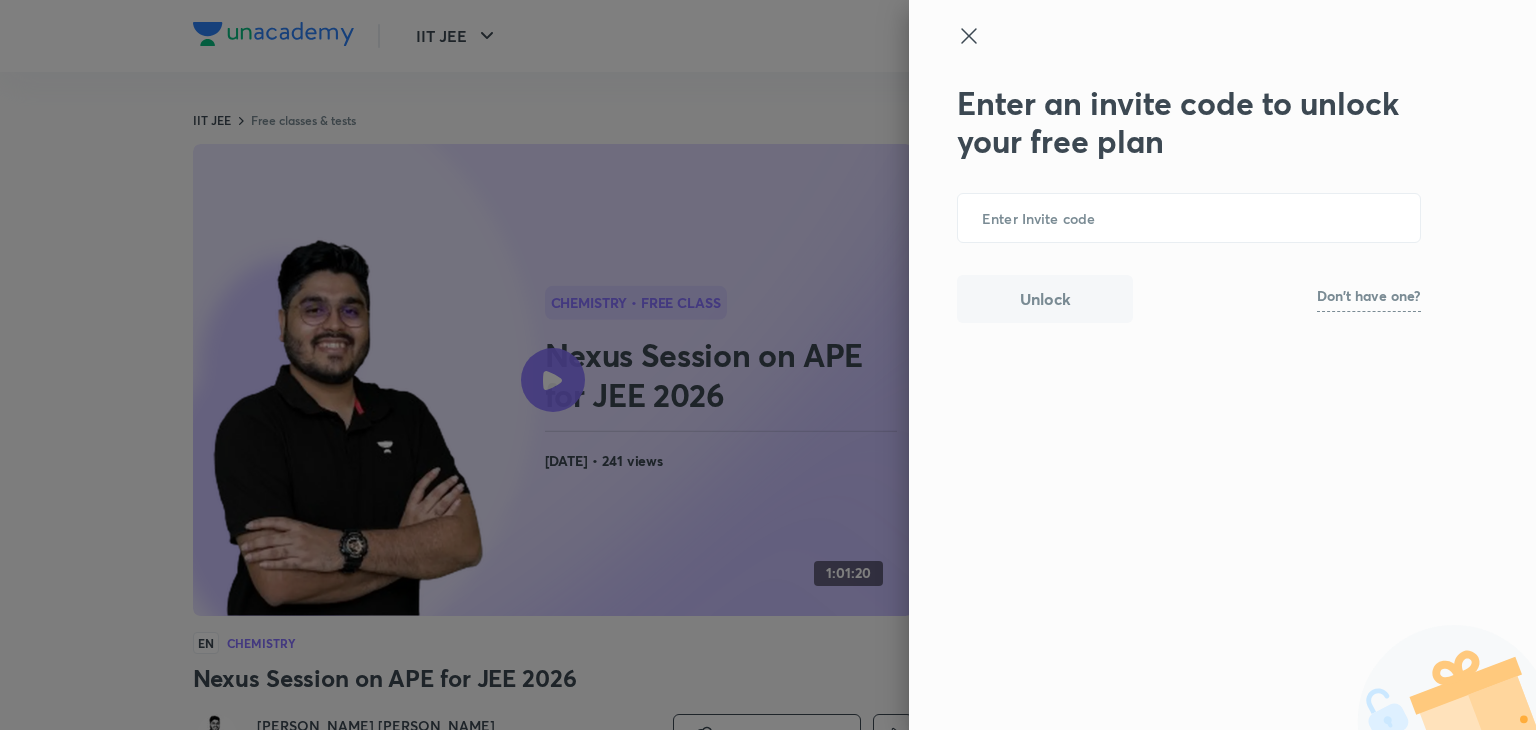 click 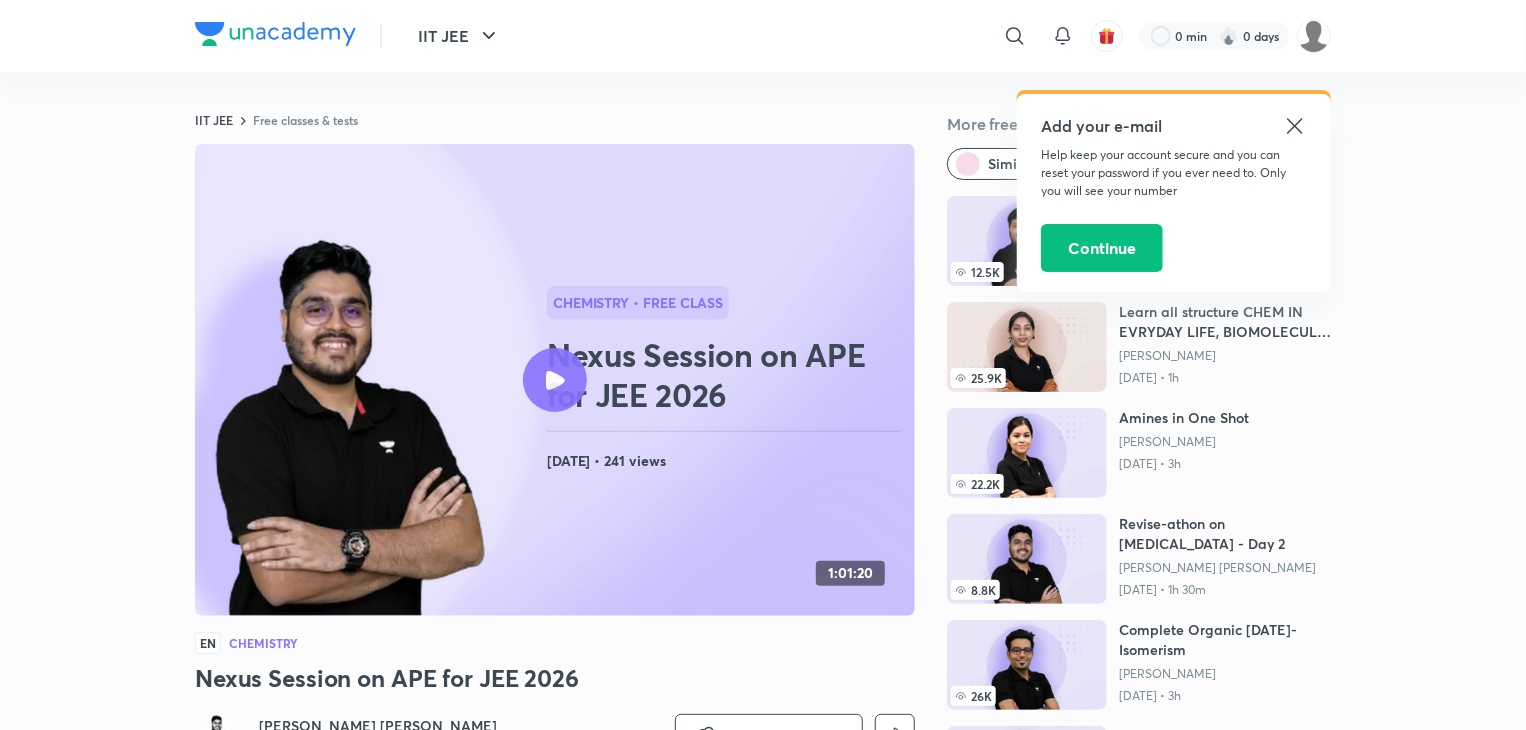 click 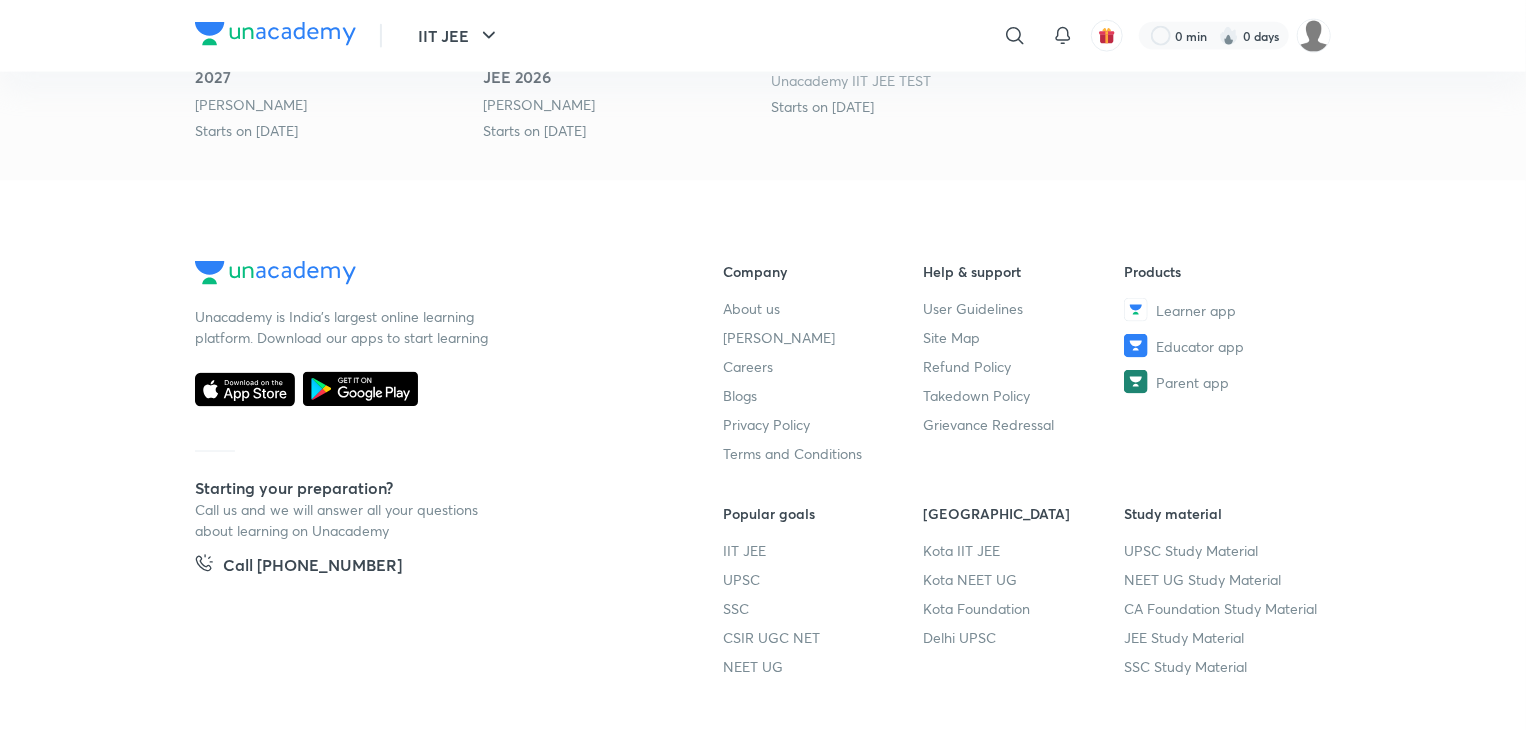 scroll, scrollTop: 1397, scrollLeft: 0, axis: vertical 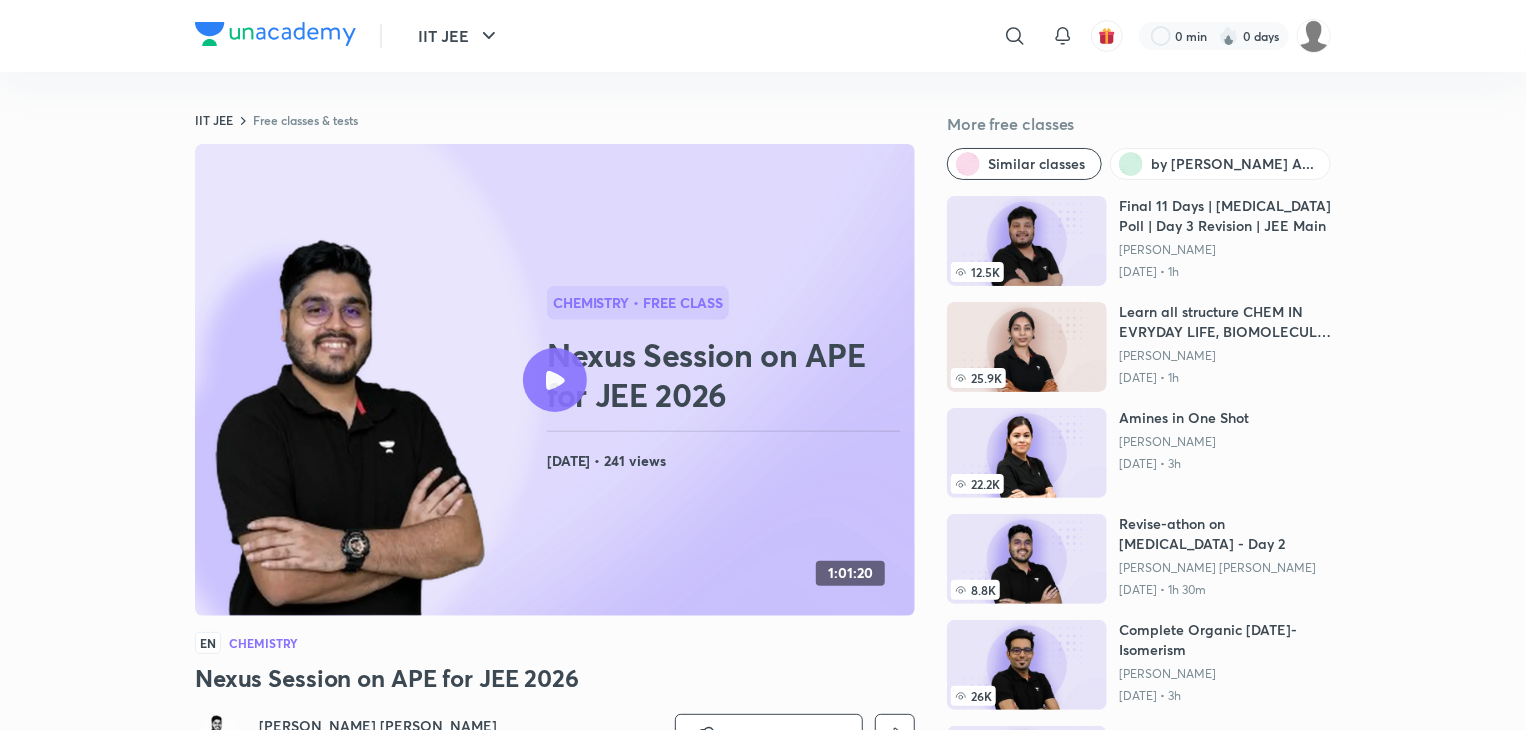 click 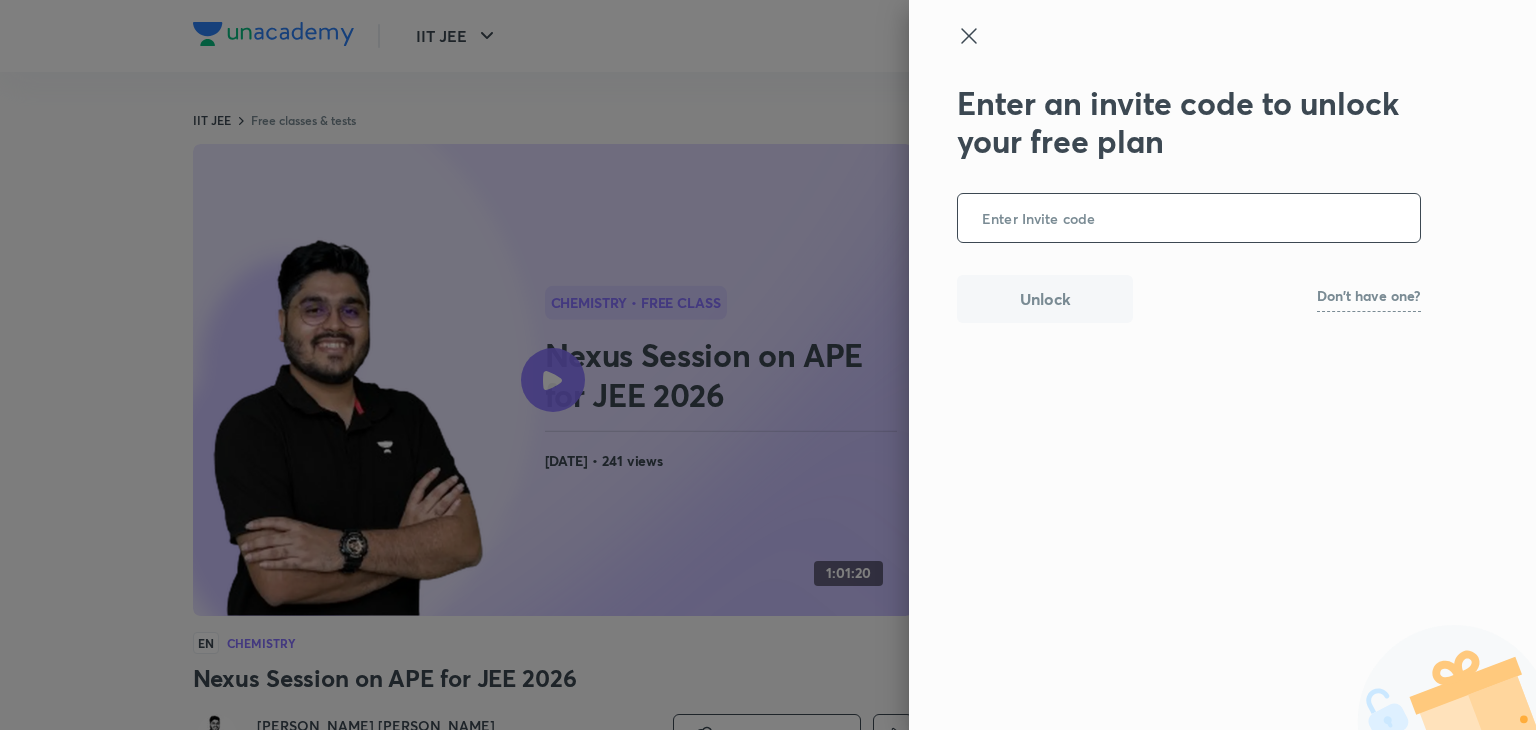 click 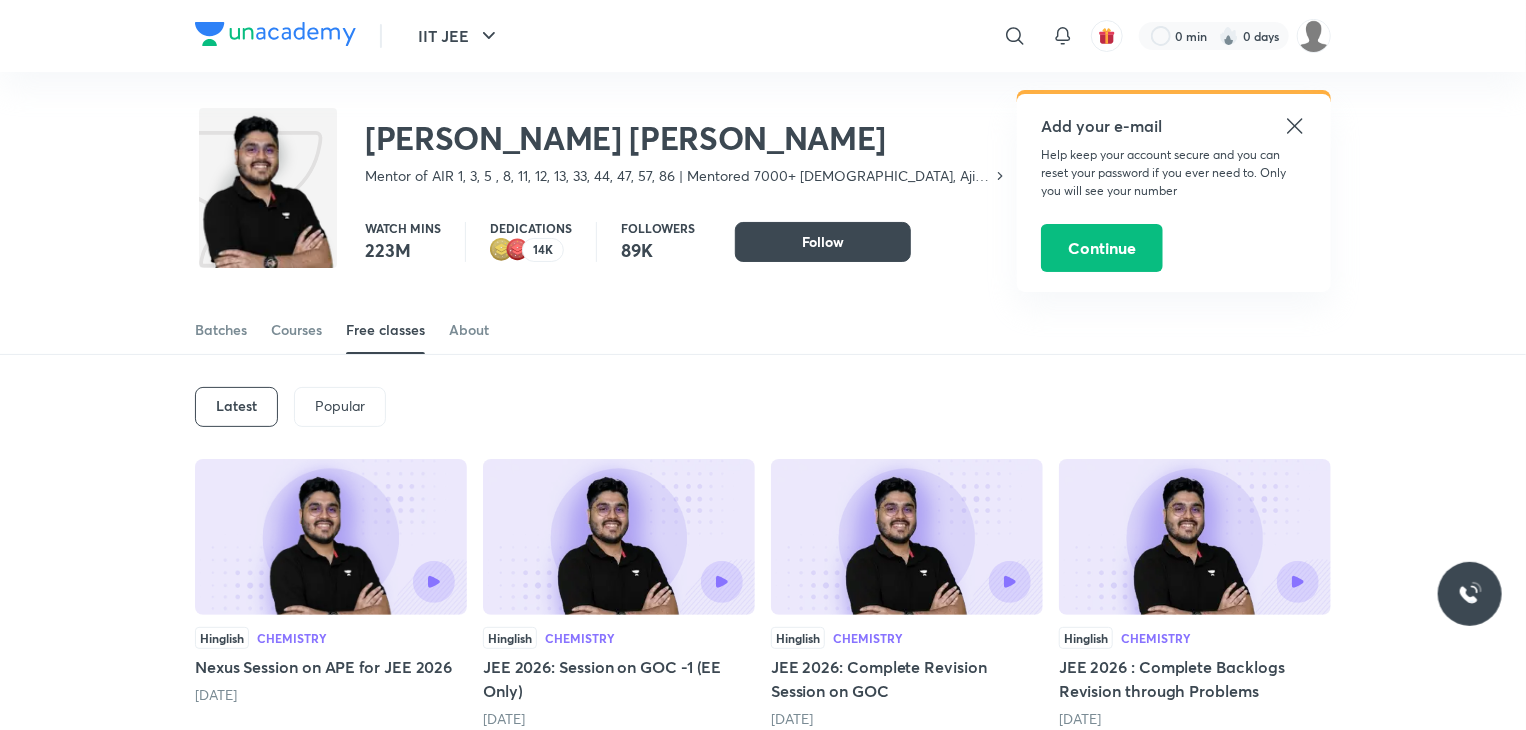 click 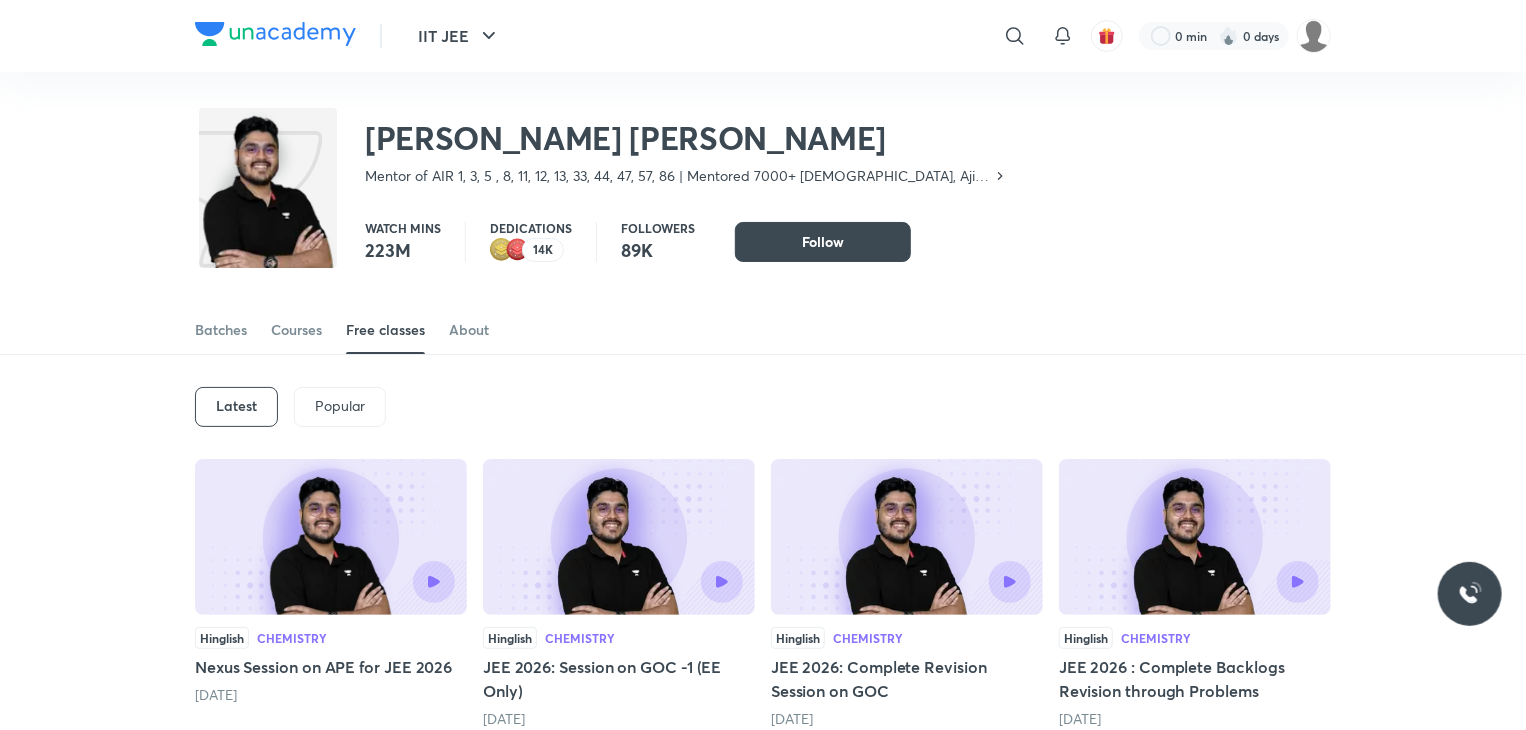 scroll, scrollTop: 0, scrollLeft: 0, axis: both 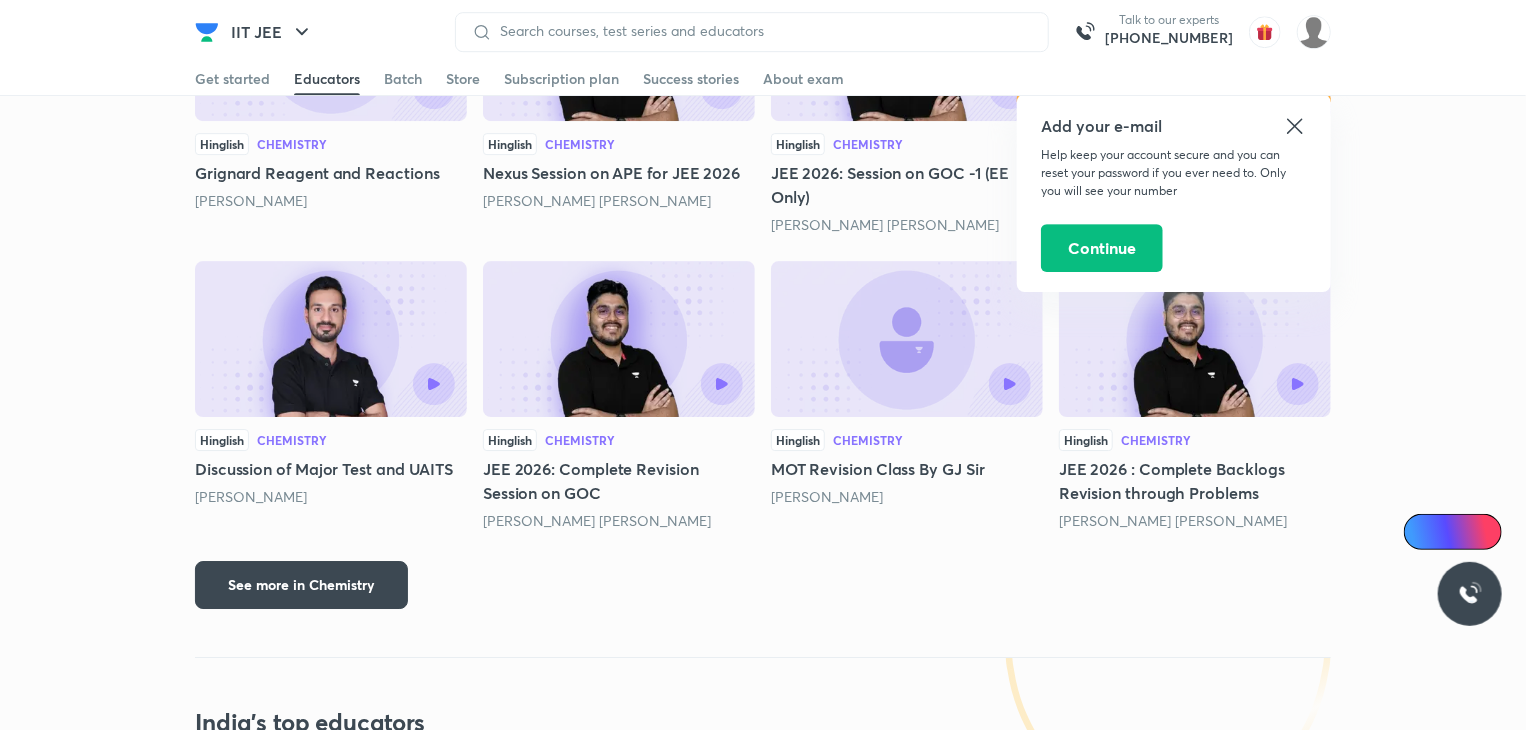 click 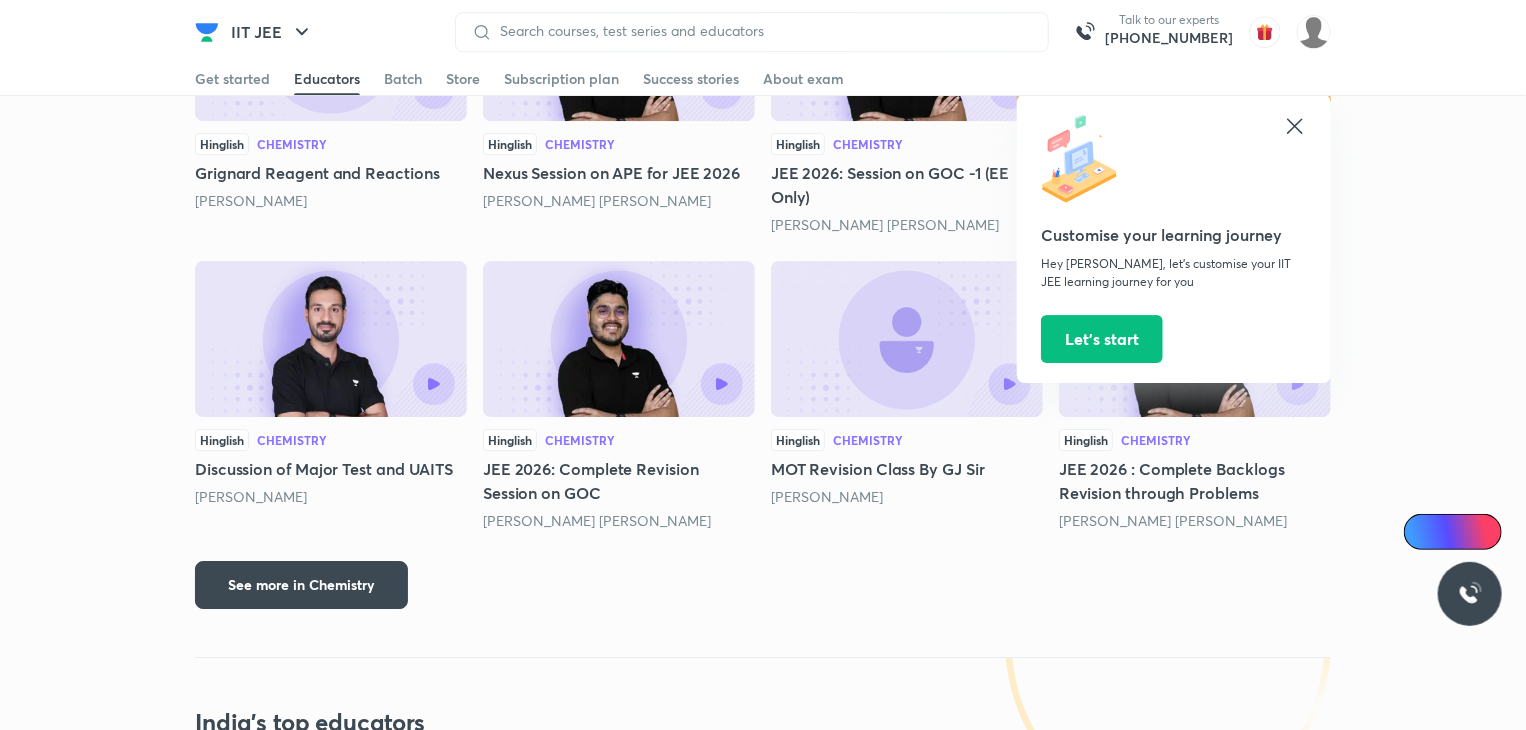 click 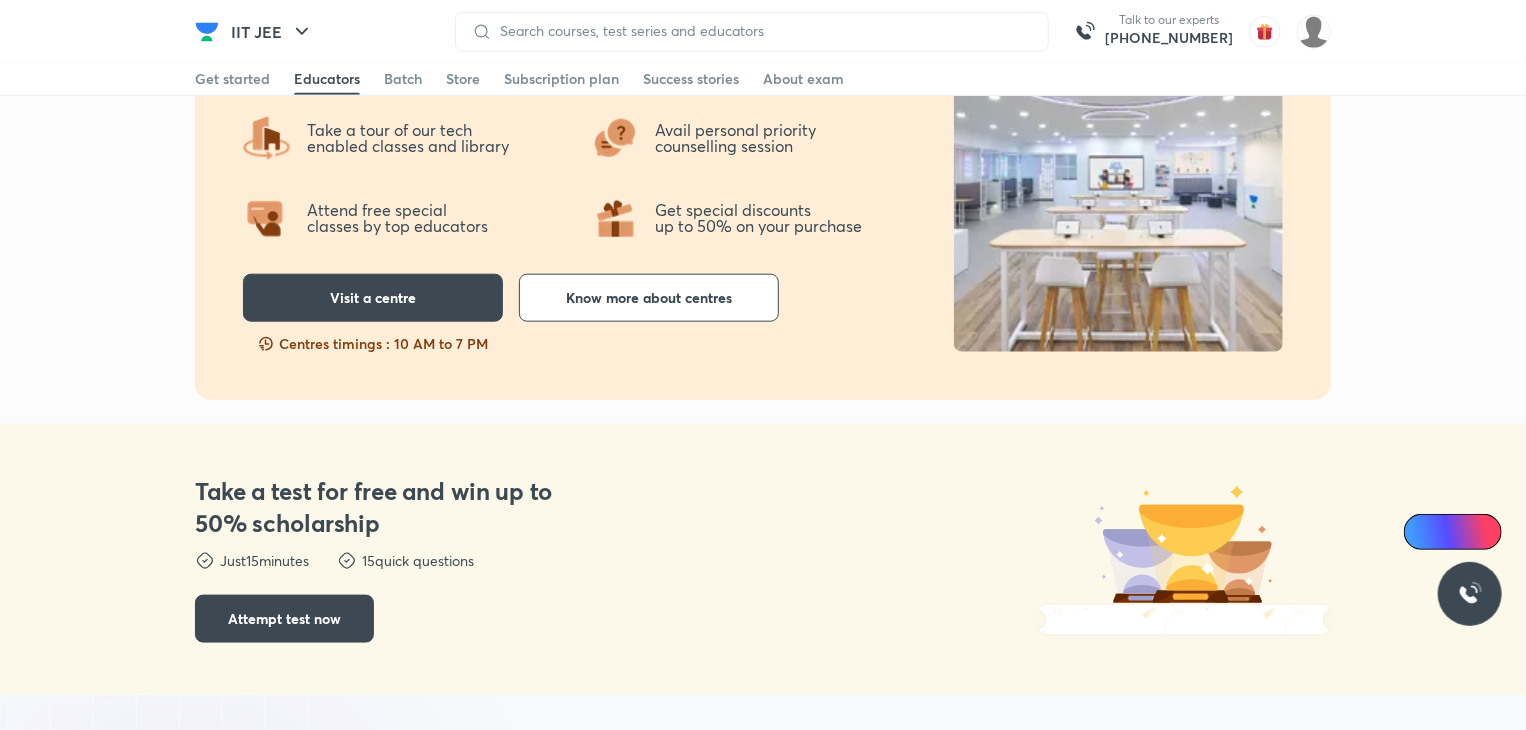 scroll, scrollTop: 0, scrollLeft: 0, axis: both 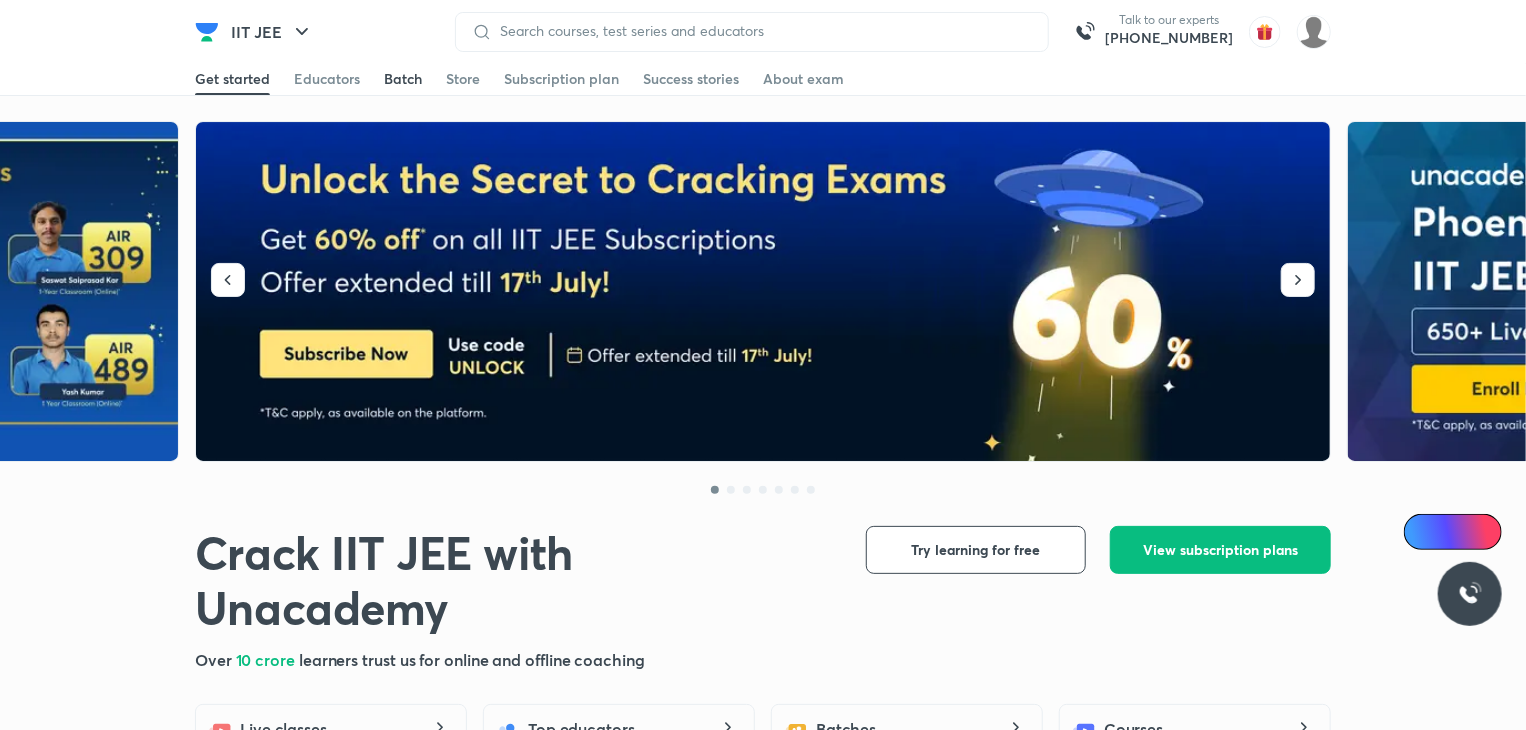 click on "Batch" at bounding box center (403, 79) 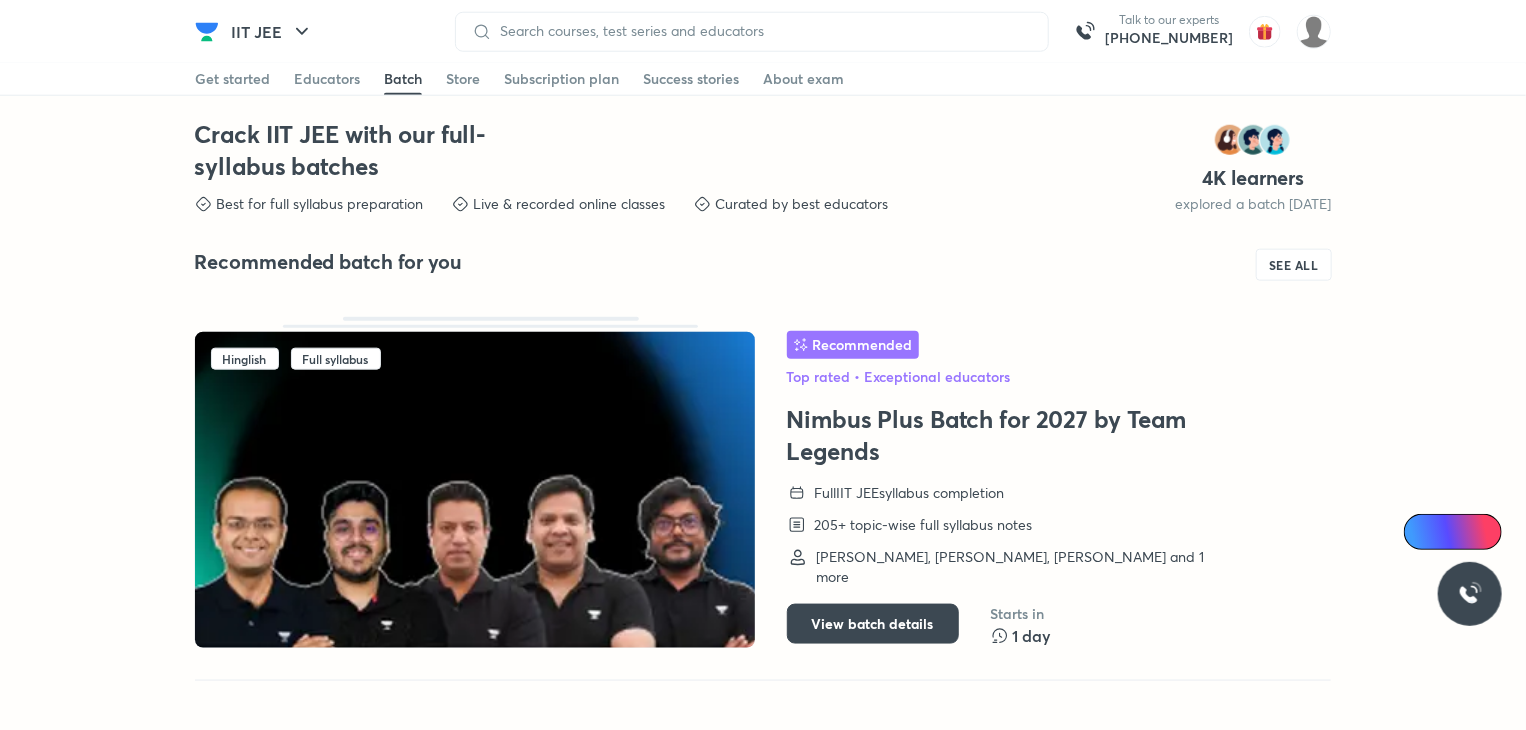 scroll, scrollTop: 4851, scrollLeft: 0, axis: vertical 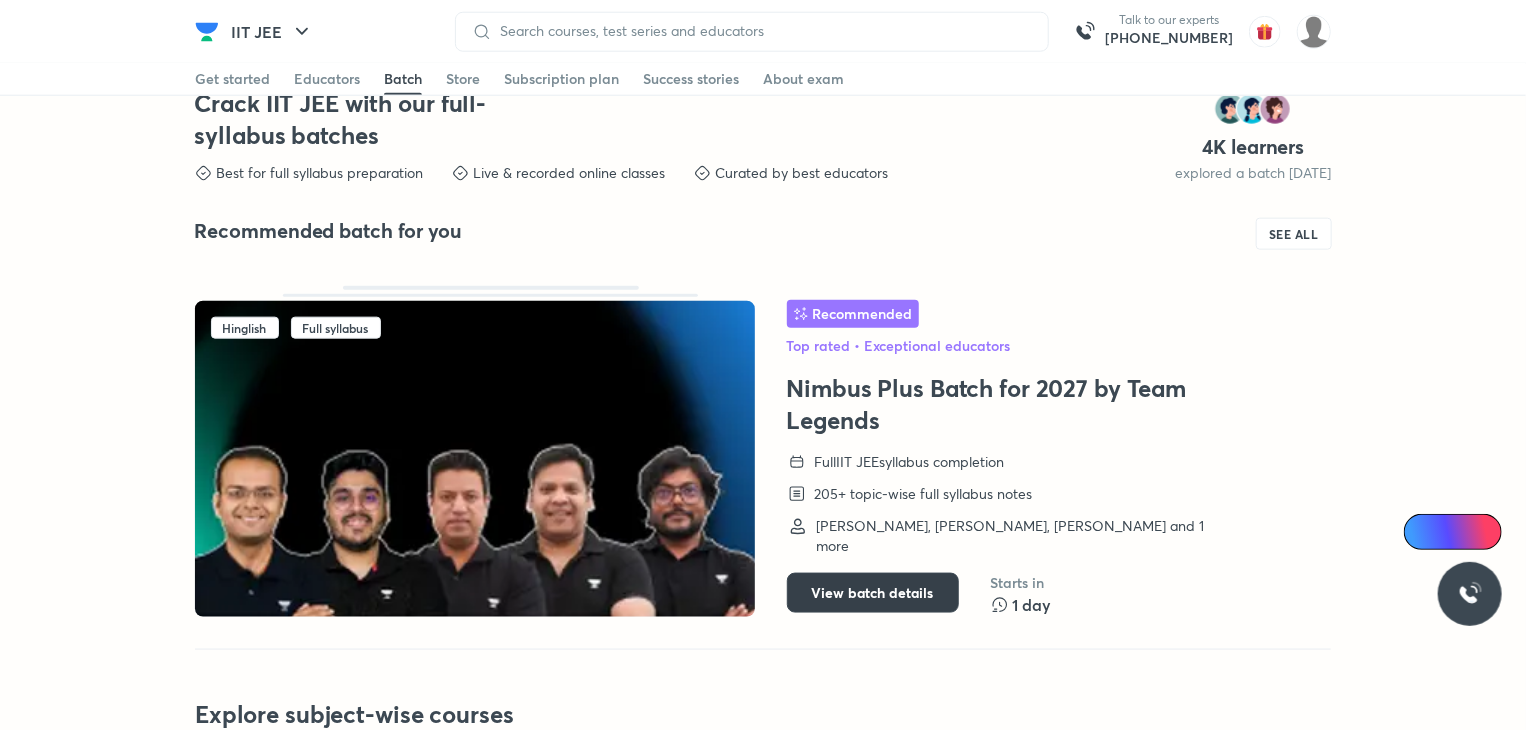 click on "View batch details" at bounding box center (873, 593) 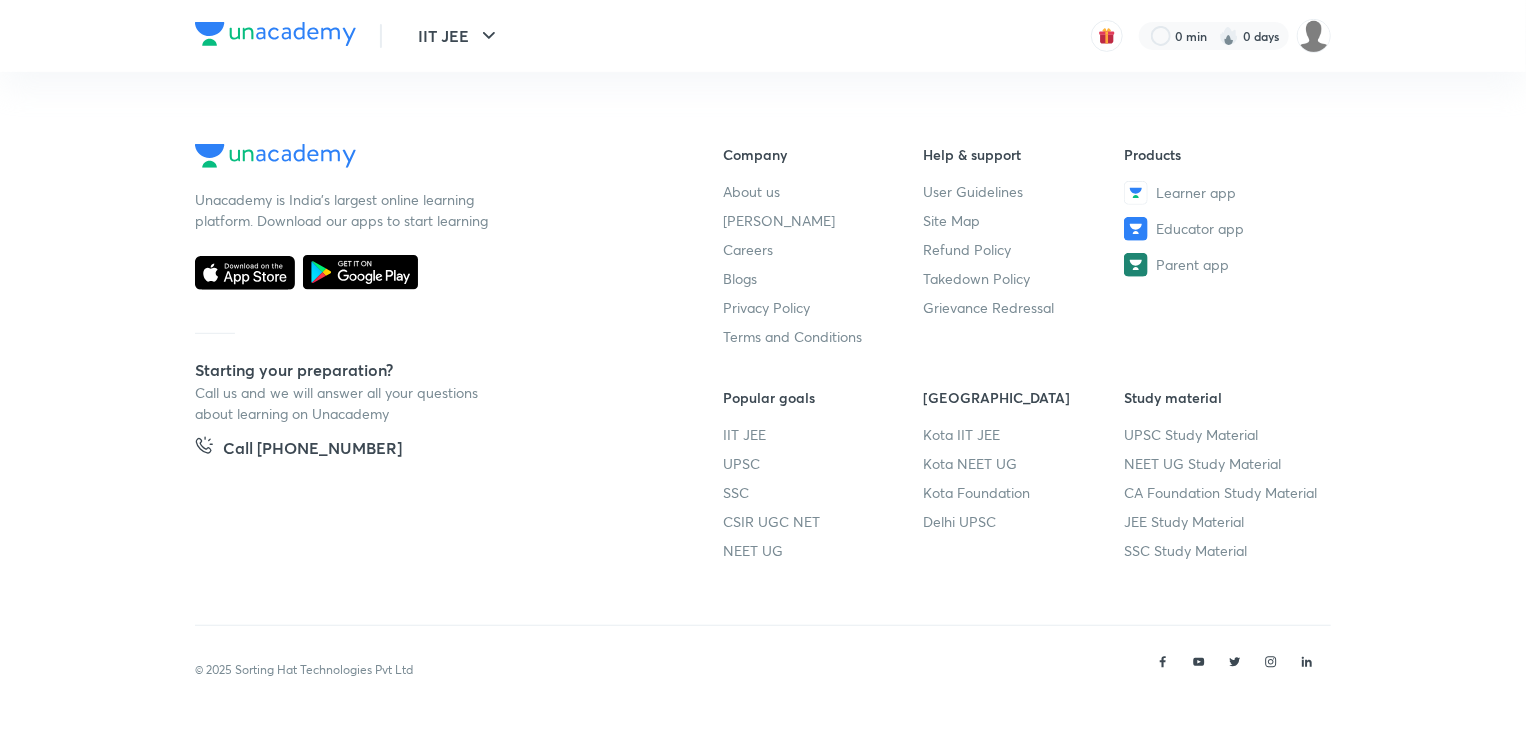 scroll, scrollTop: 0, scrollLeft: 0, axis: both 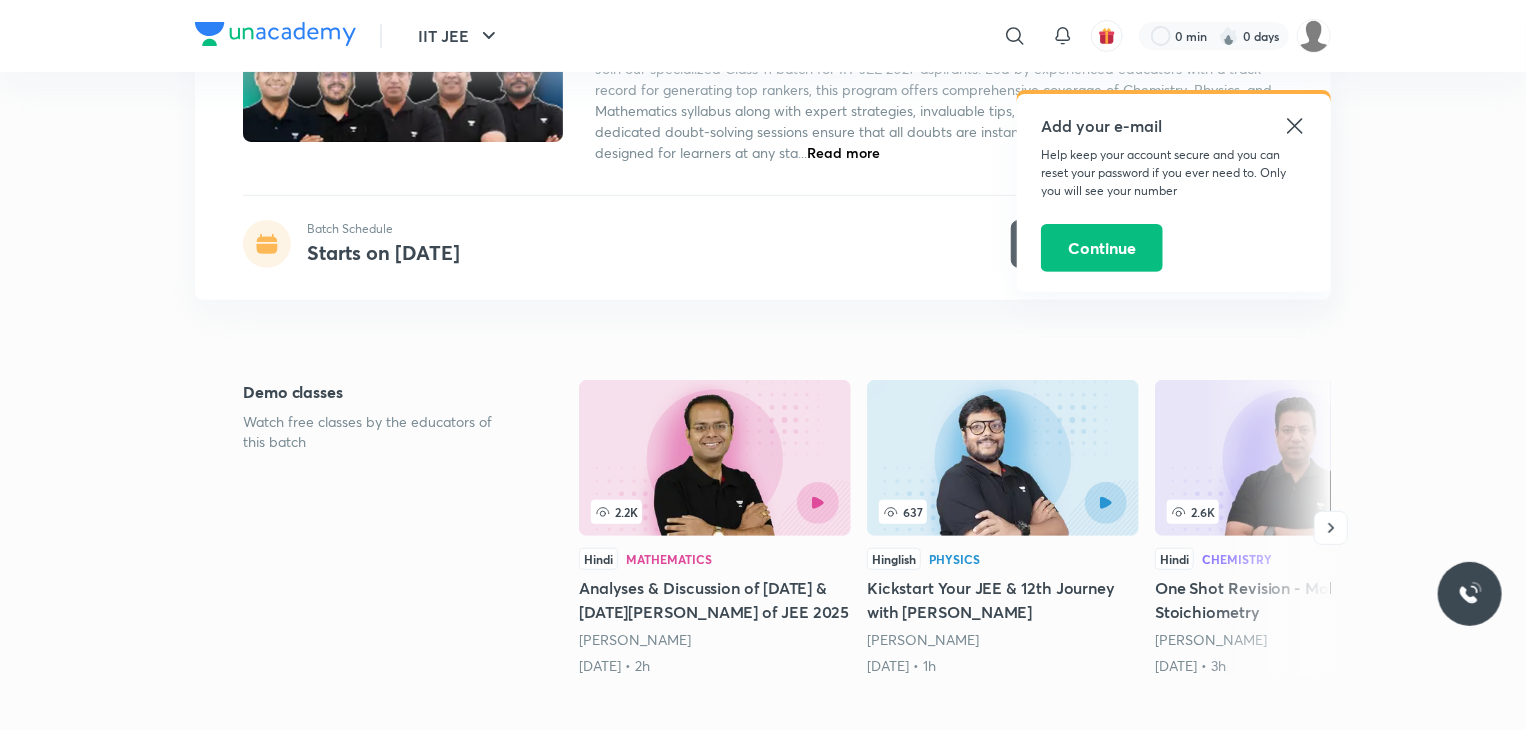 click 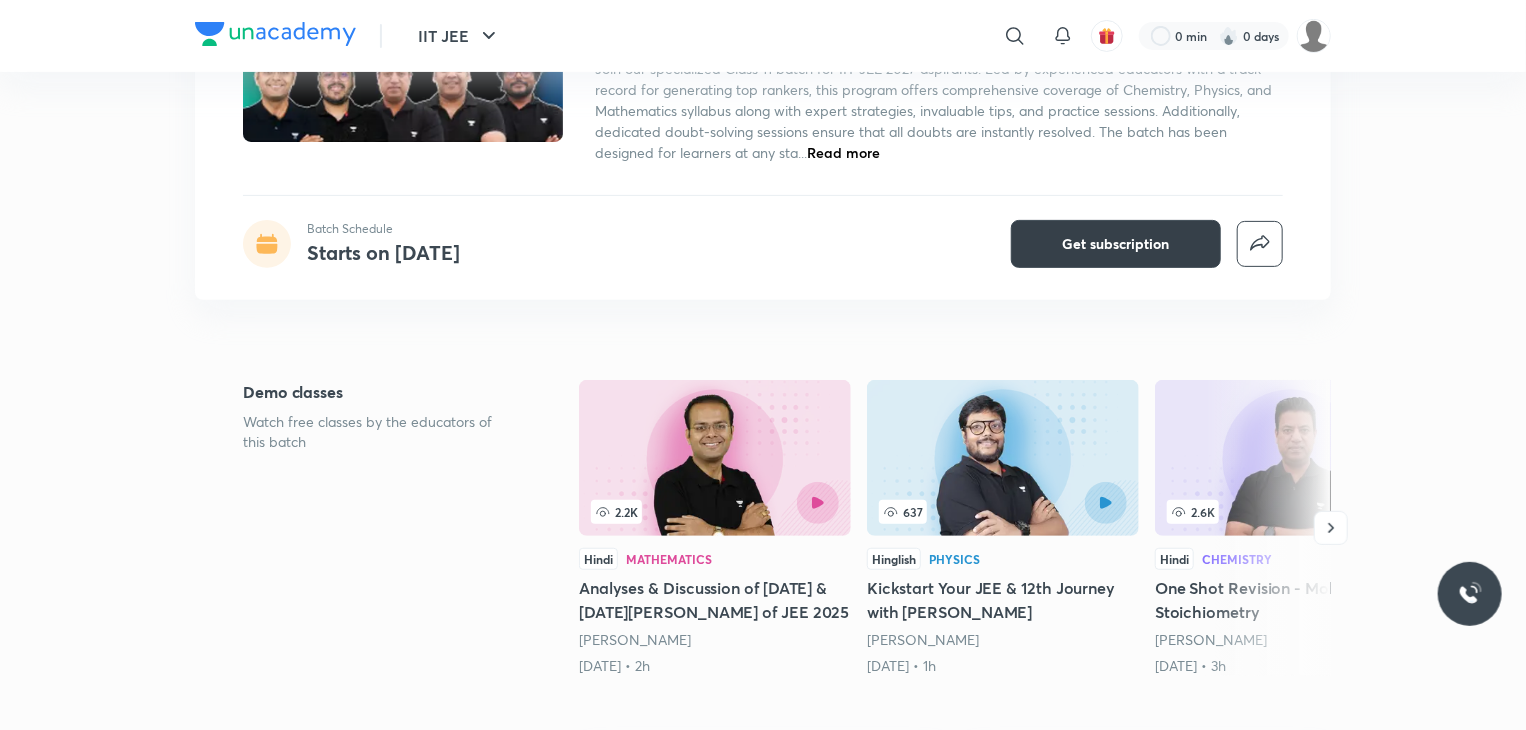 click on "Get subscription" at bounding box center [1116, 244] 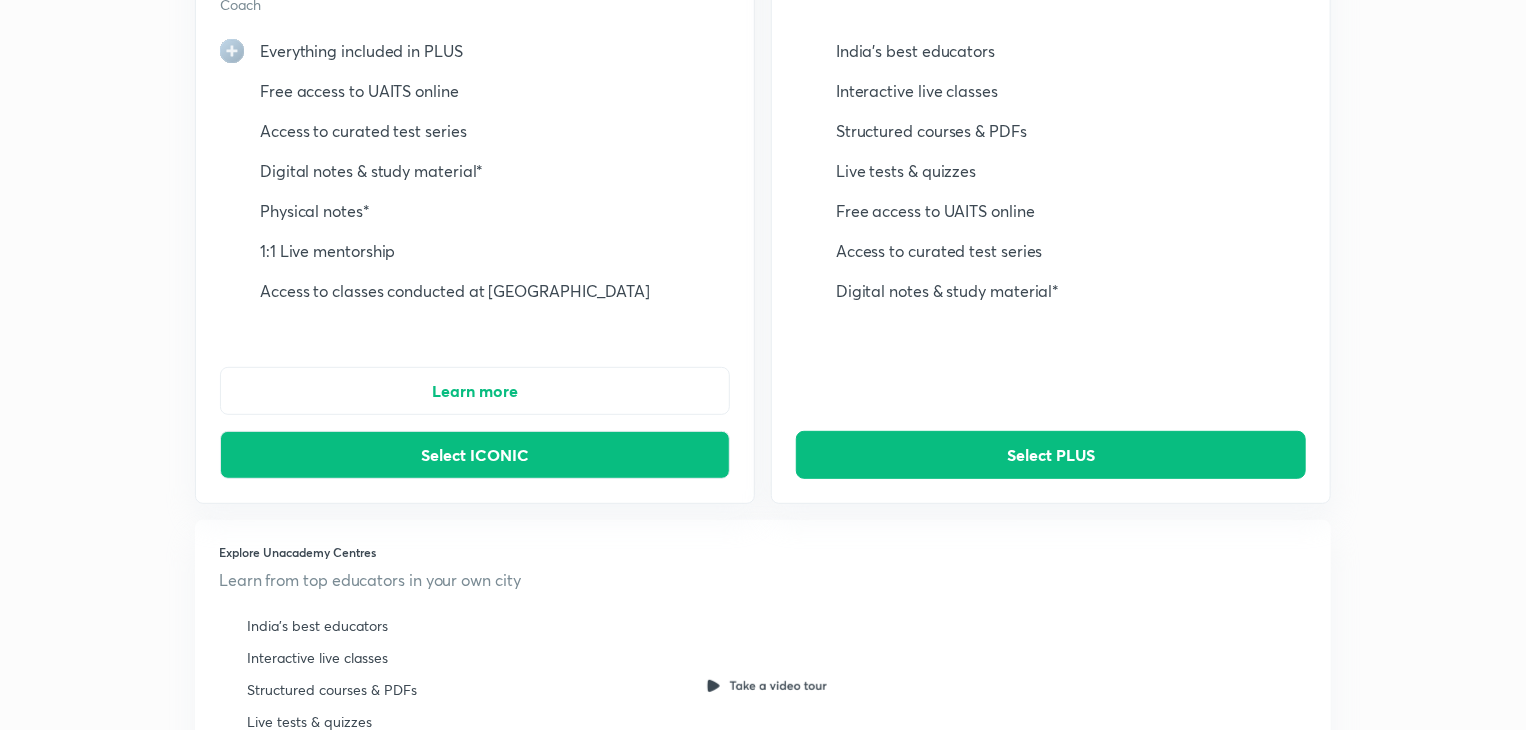 scroll, scrollTop: 0, scrollLeft: 0, axis: both 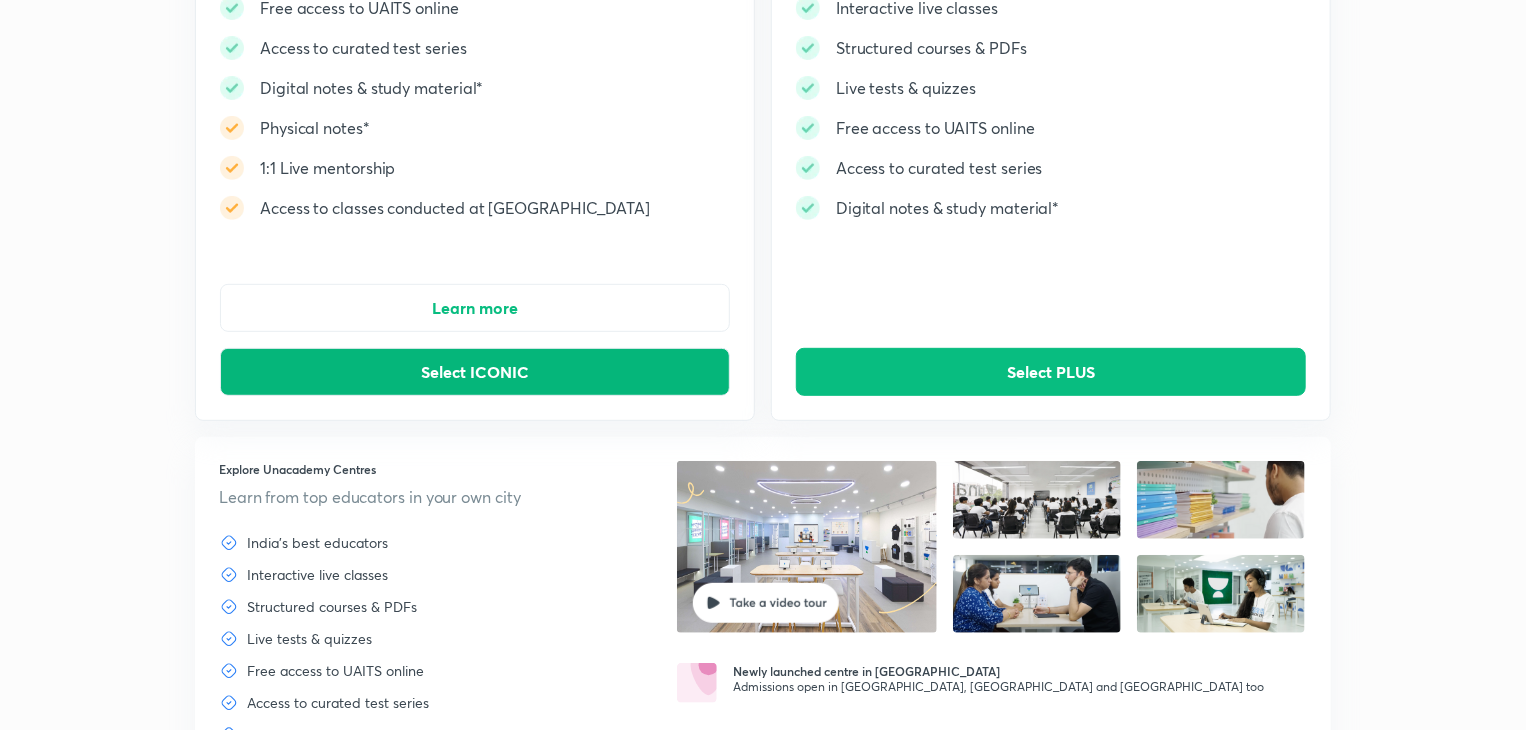 click on "Select ICONIC" at bounding box center [475, 372] 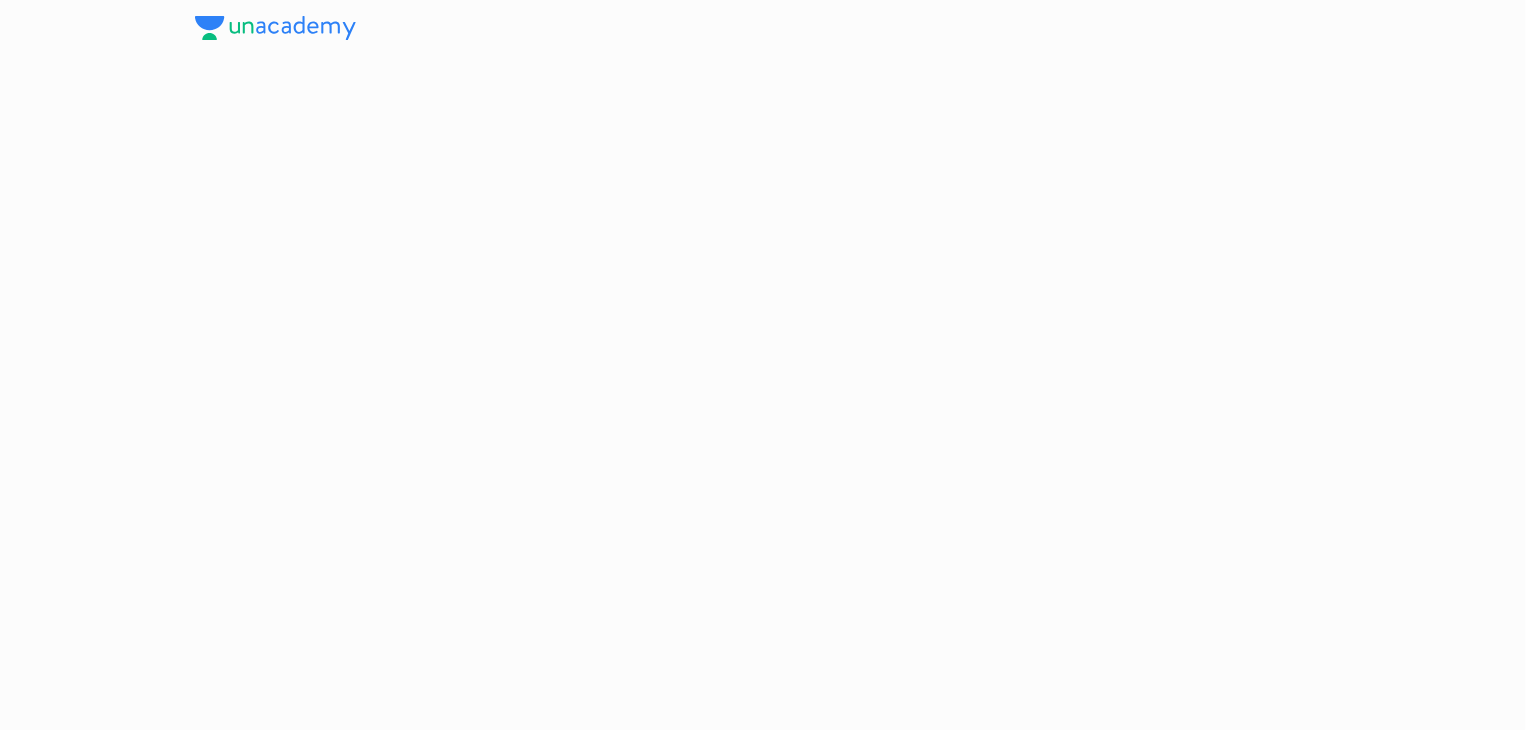 scroll, scrollTop: 0, scrollLeft: 0, axis: both 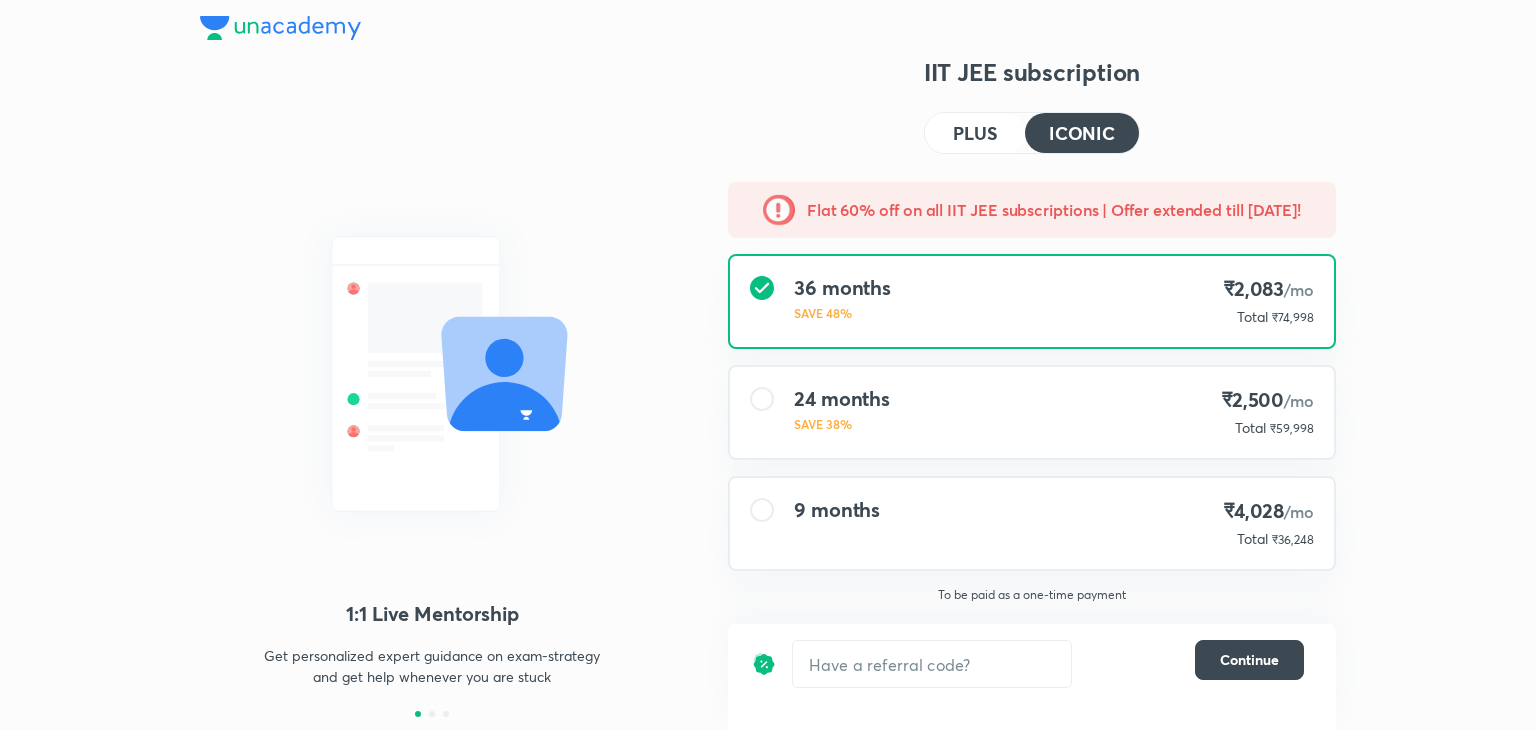 click at bounding box center (779, 210) 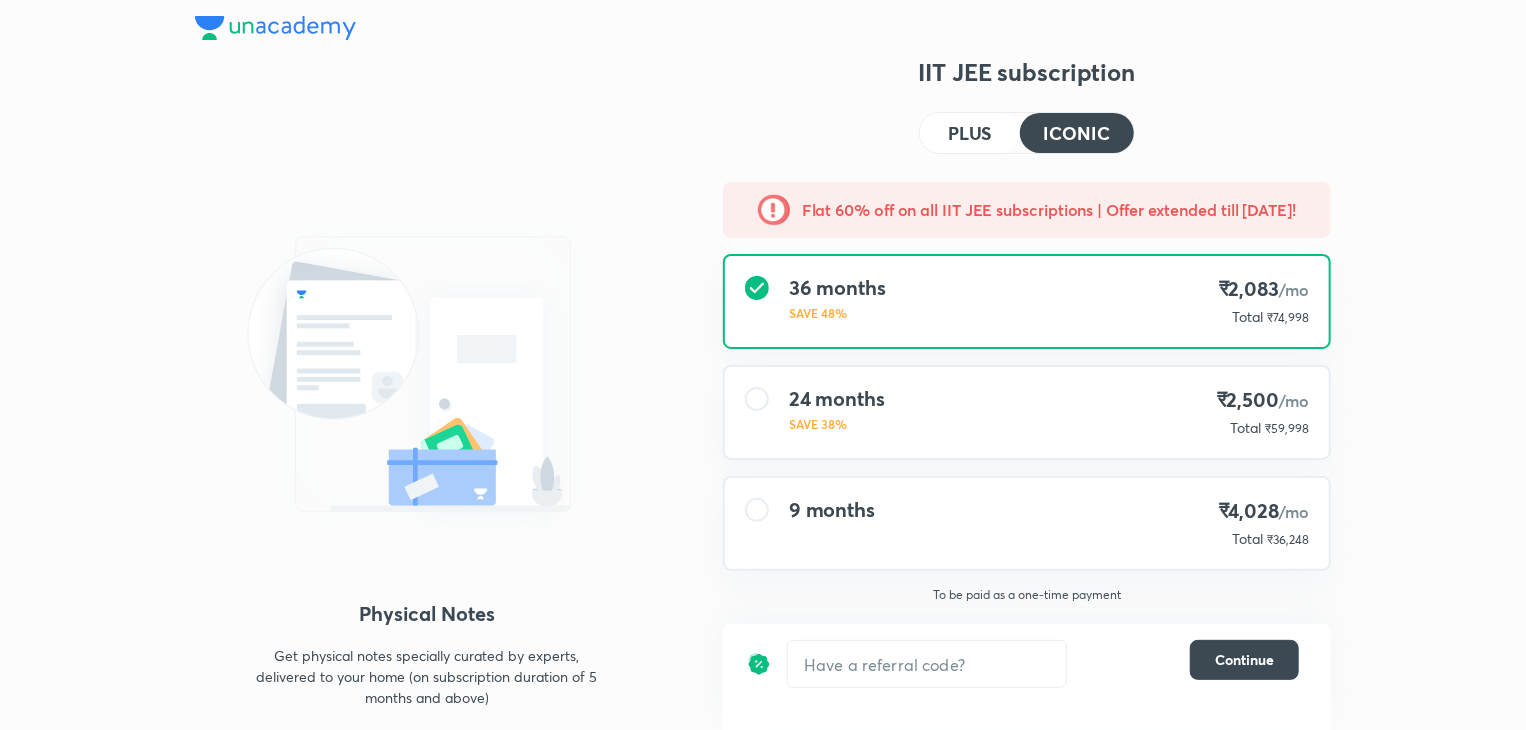 click on "SAVE 48%" at bounding box center (837, 313) 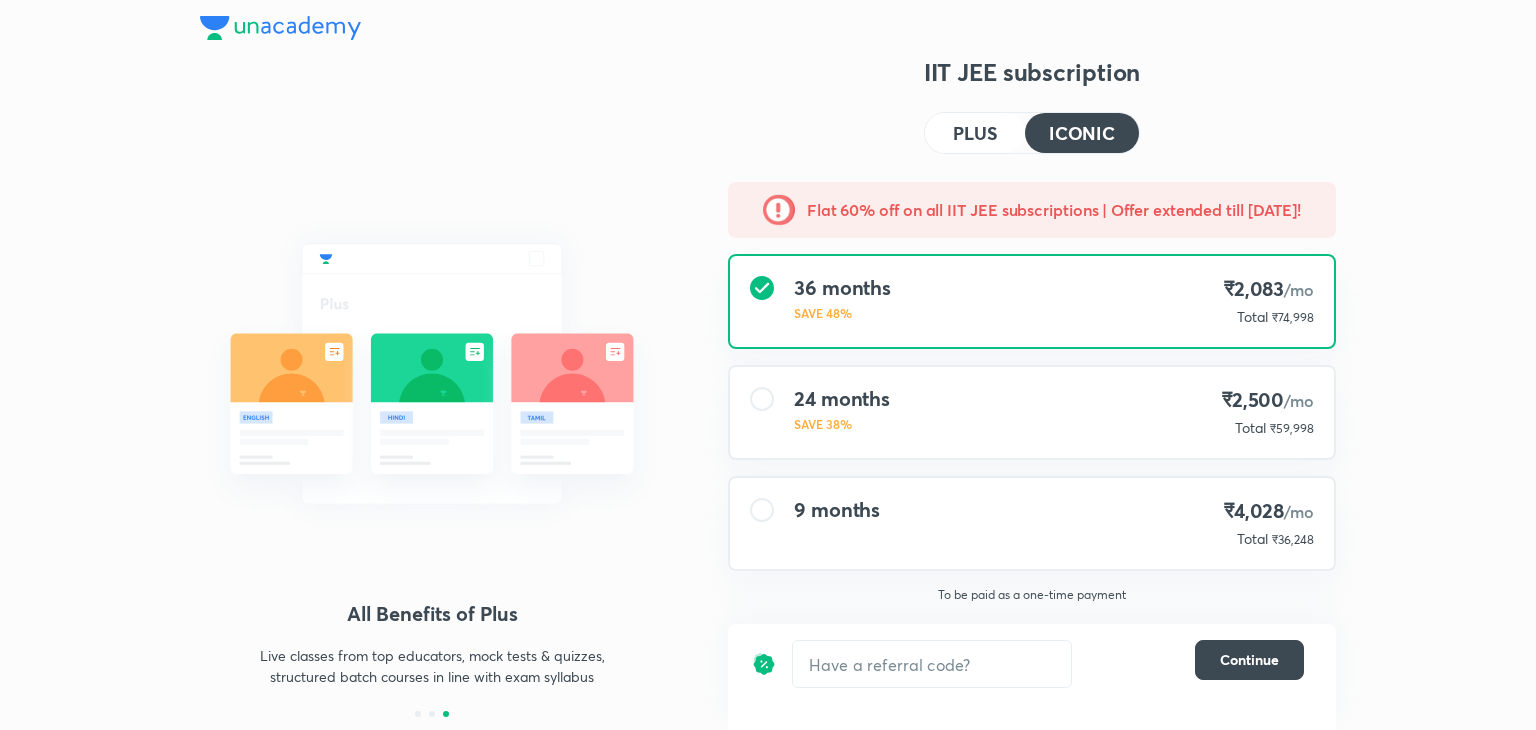 click on "₹74,998" at bounding box center (1291, 317) 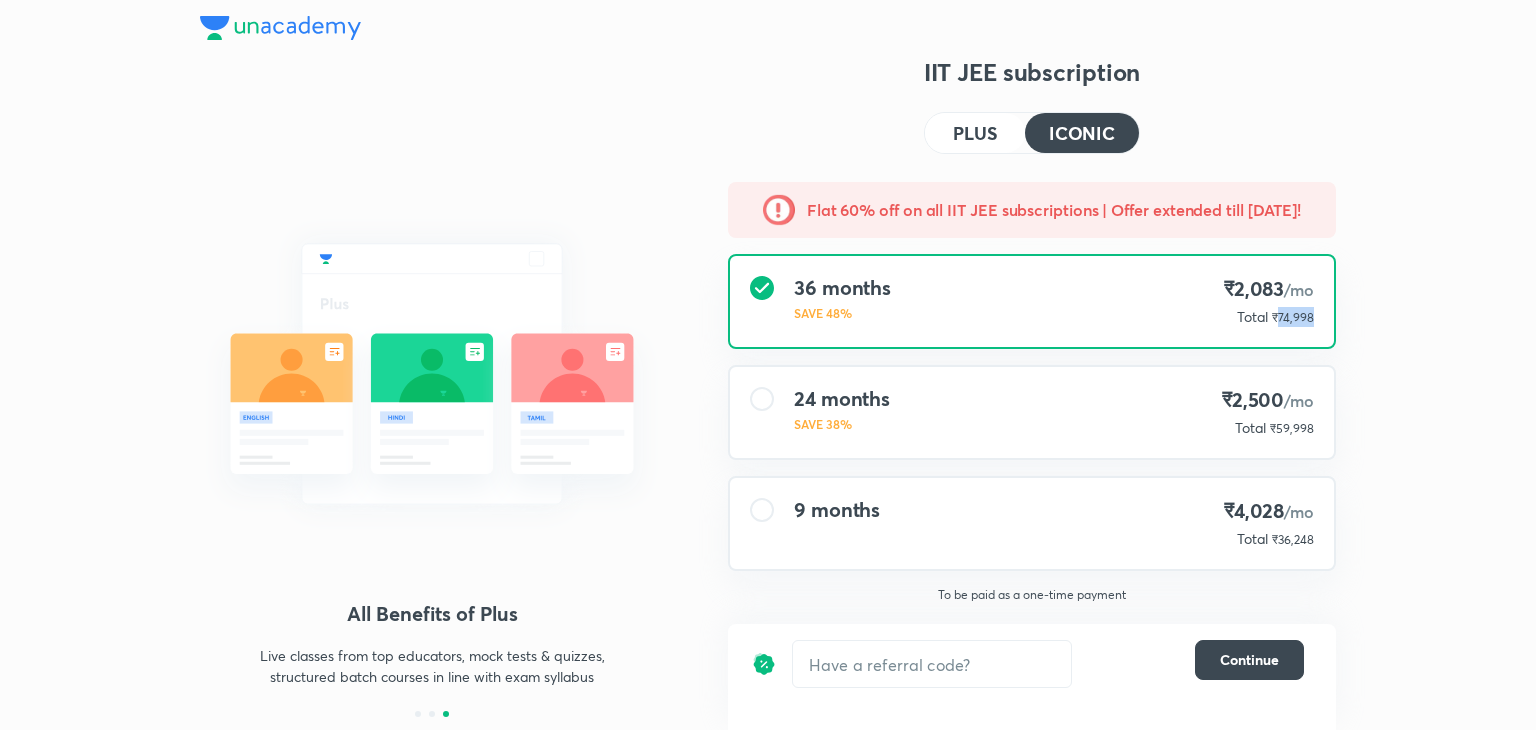 click on "₹74,998" at bounding box center (1291, 317) 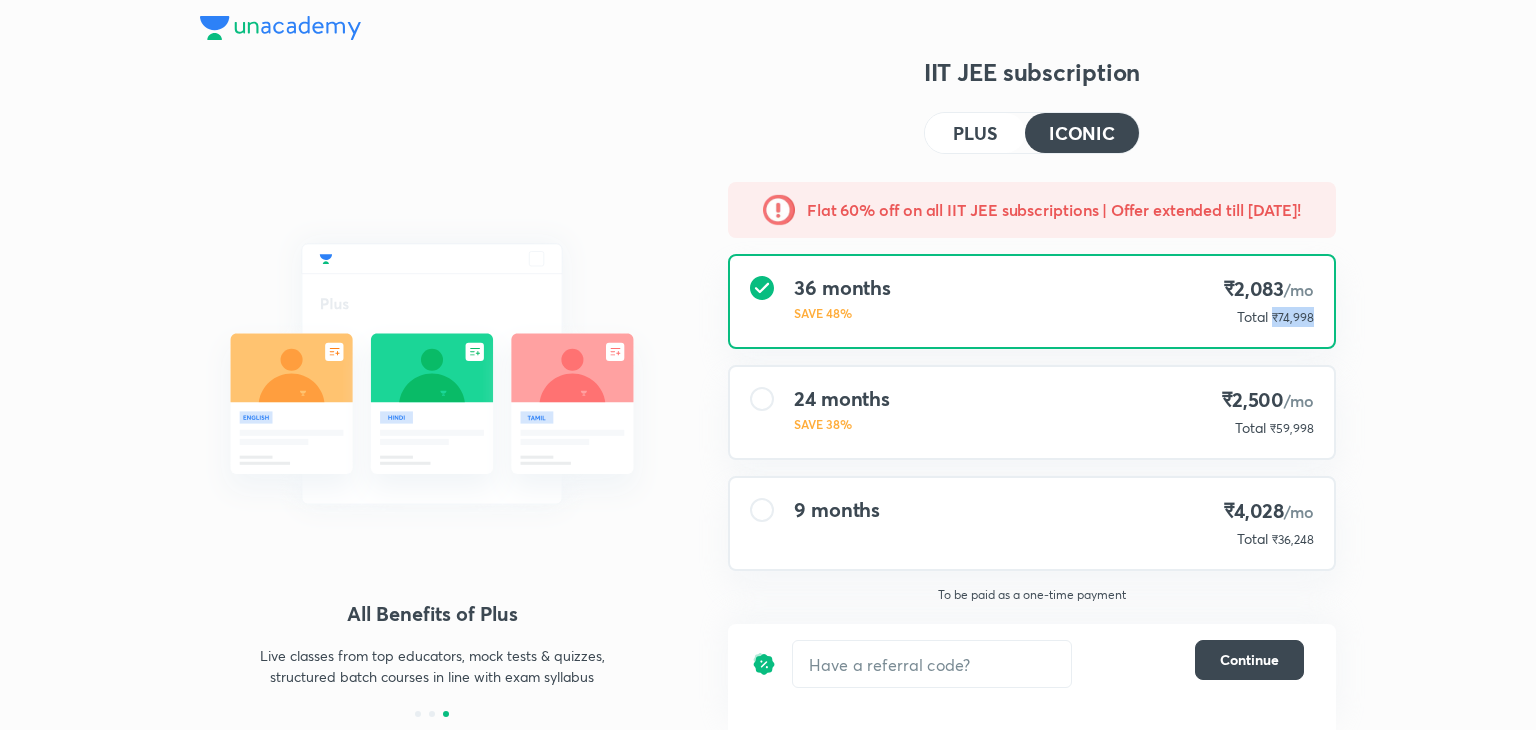 click on "₹74,998" at bounding box center [1291, 317] 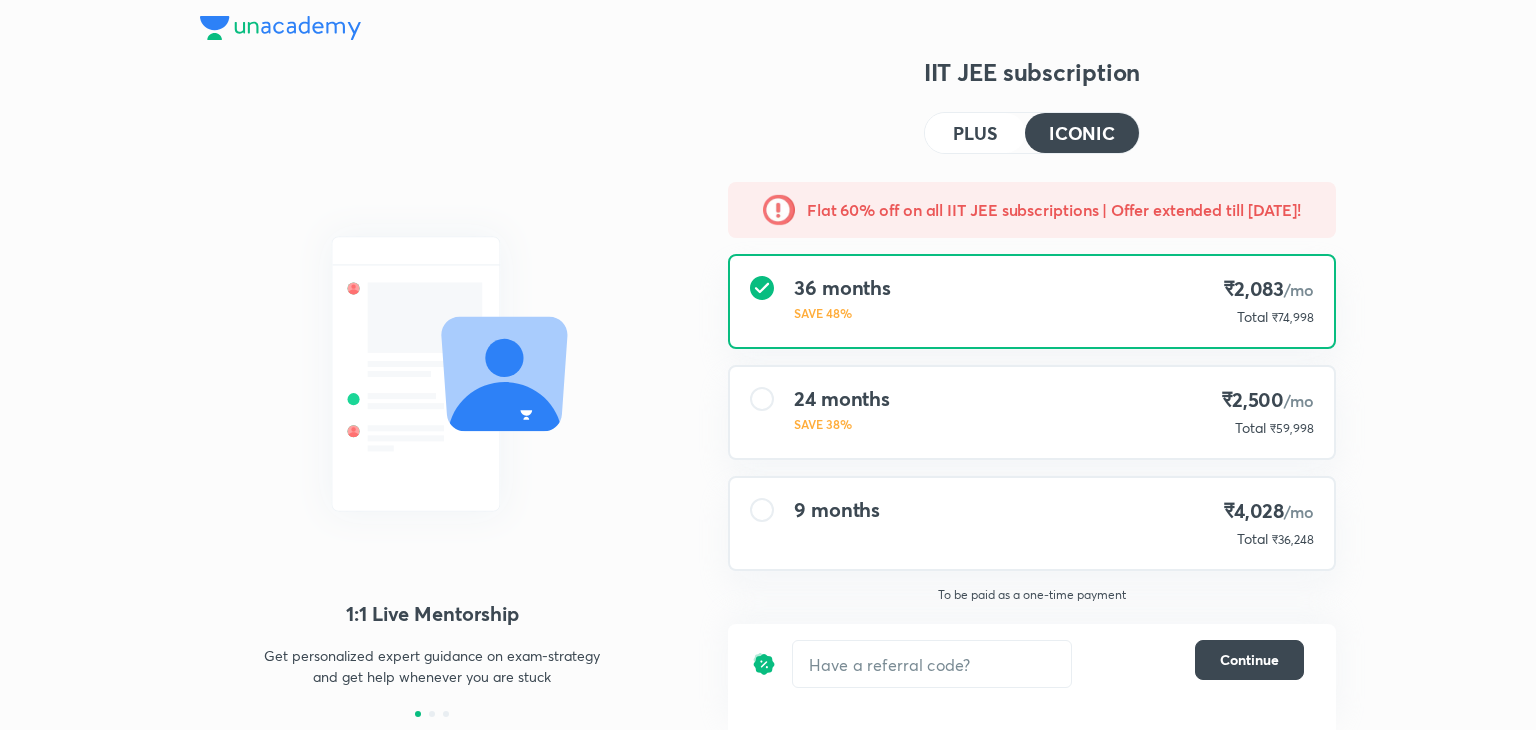 click on "1:1 Live Mentorship Get personalized expert guidance on exam-strategy and get help whenever you are stuck Physical Notes Get physical notes specially curated by experts, delivered to your home (on subscription duration of 5 months and above) All Benefits of Plus Live classes from top educators, mock tests & quizzes, structured batch courses in line with exam syllabus IIT JEE subscription PLUS ICONIC Flat 60% off on all IIT JEE subscriptions | Offer extended till [DATE]! 36 months SAVE 48% ₹2,083  /mo Total ₹74,998 24 months SAVE 38% ₹2,500  /mo Total ₹59,998 9 months ₹4,028  /mo Total ₹36,248 To be paid as a one-time payment ​ Continue" at bounding box center (768, 365) 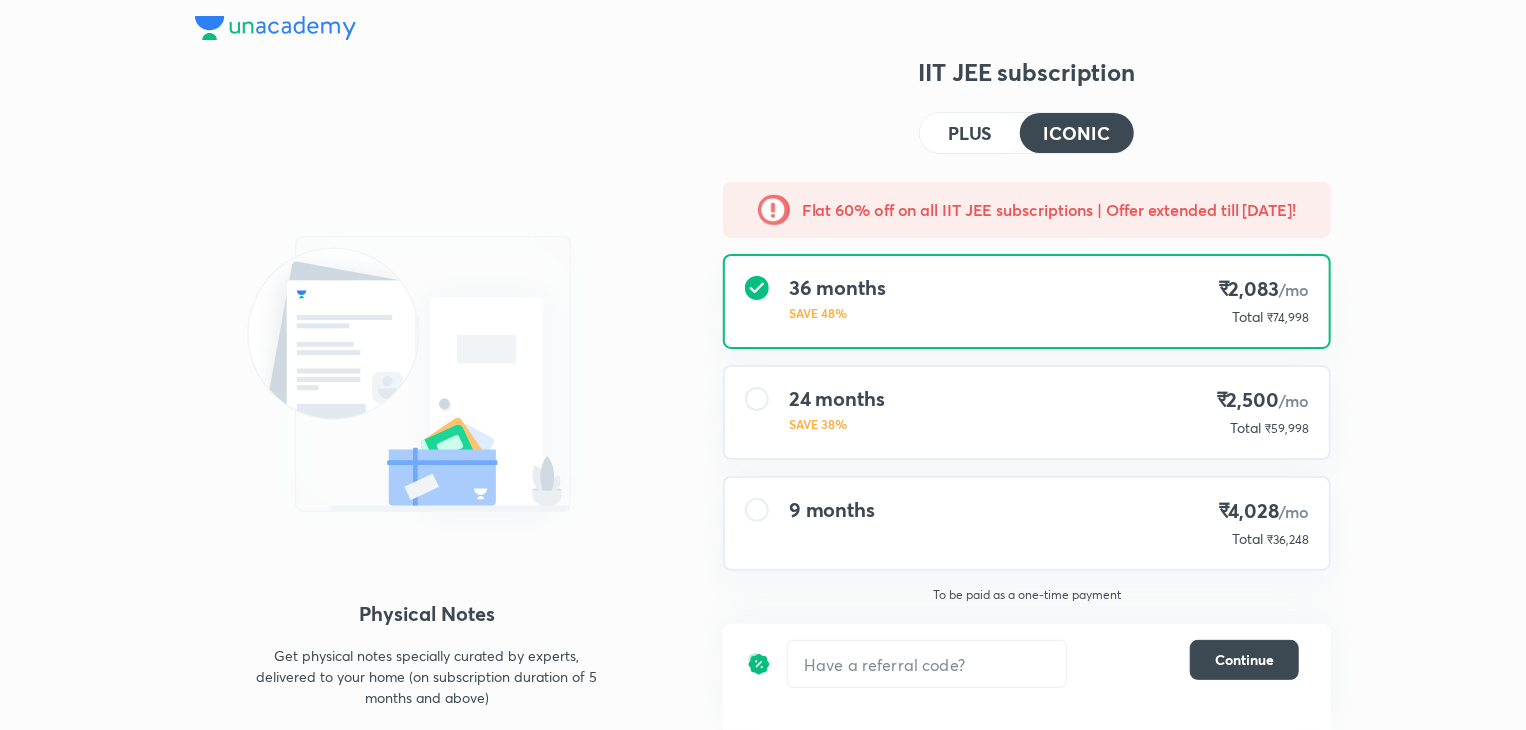 click on "PLUS" at bounding box center [970, 133] 